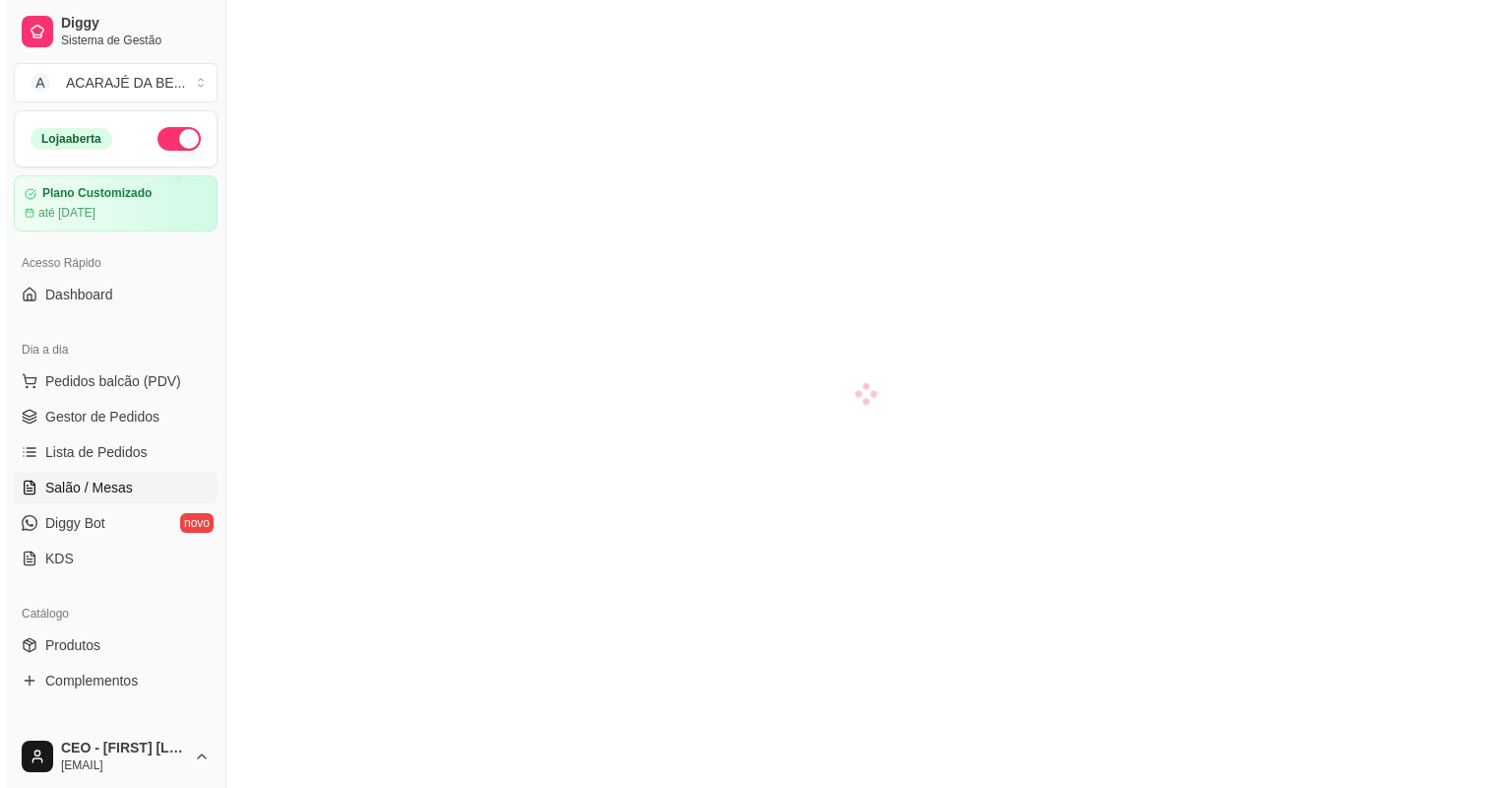 scroll, scrollTop: 0, scrollLeft: 0, axis: both 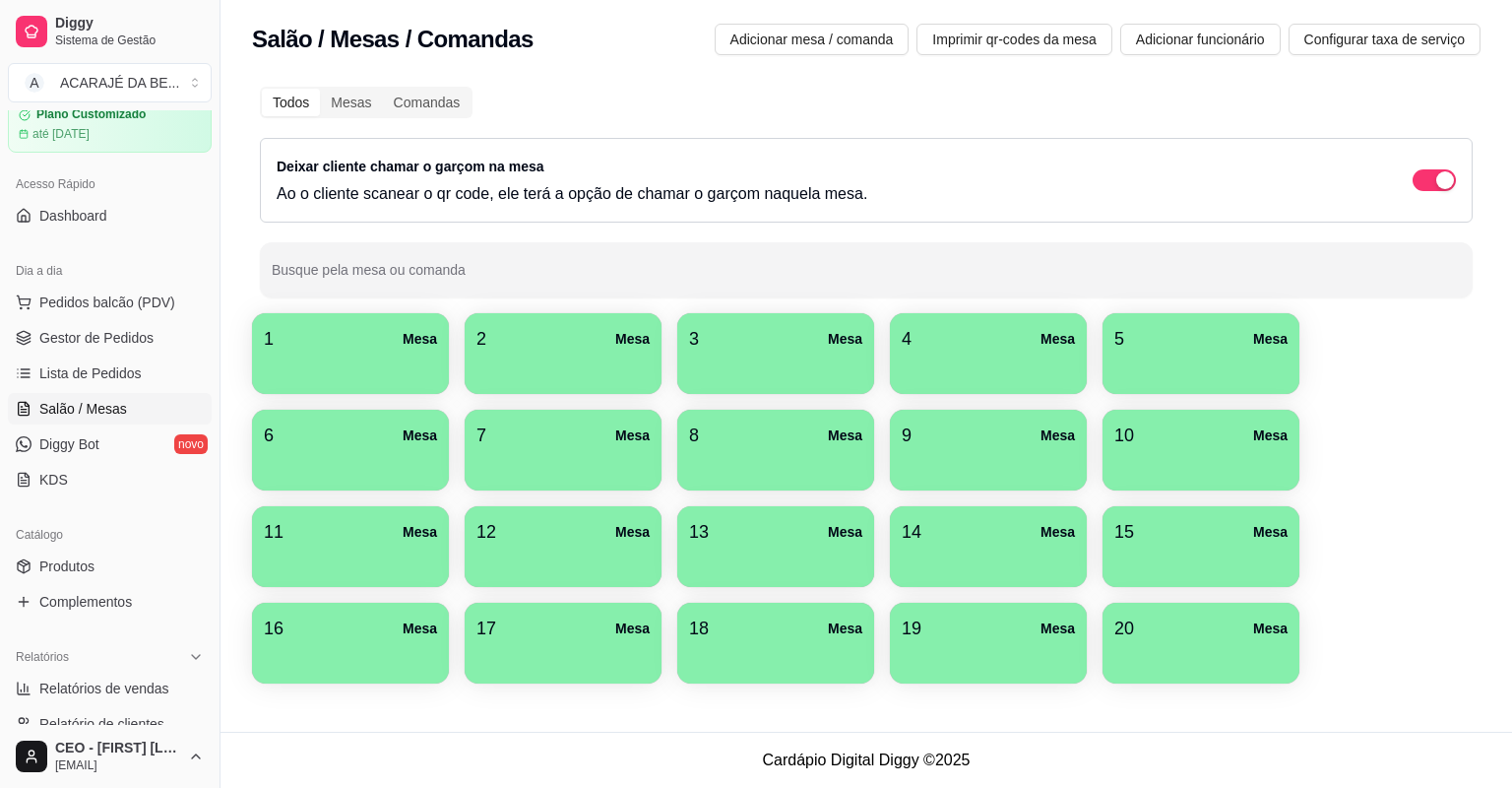 click on "10 Mesa" at bounding box center (1201, 435) 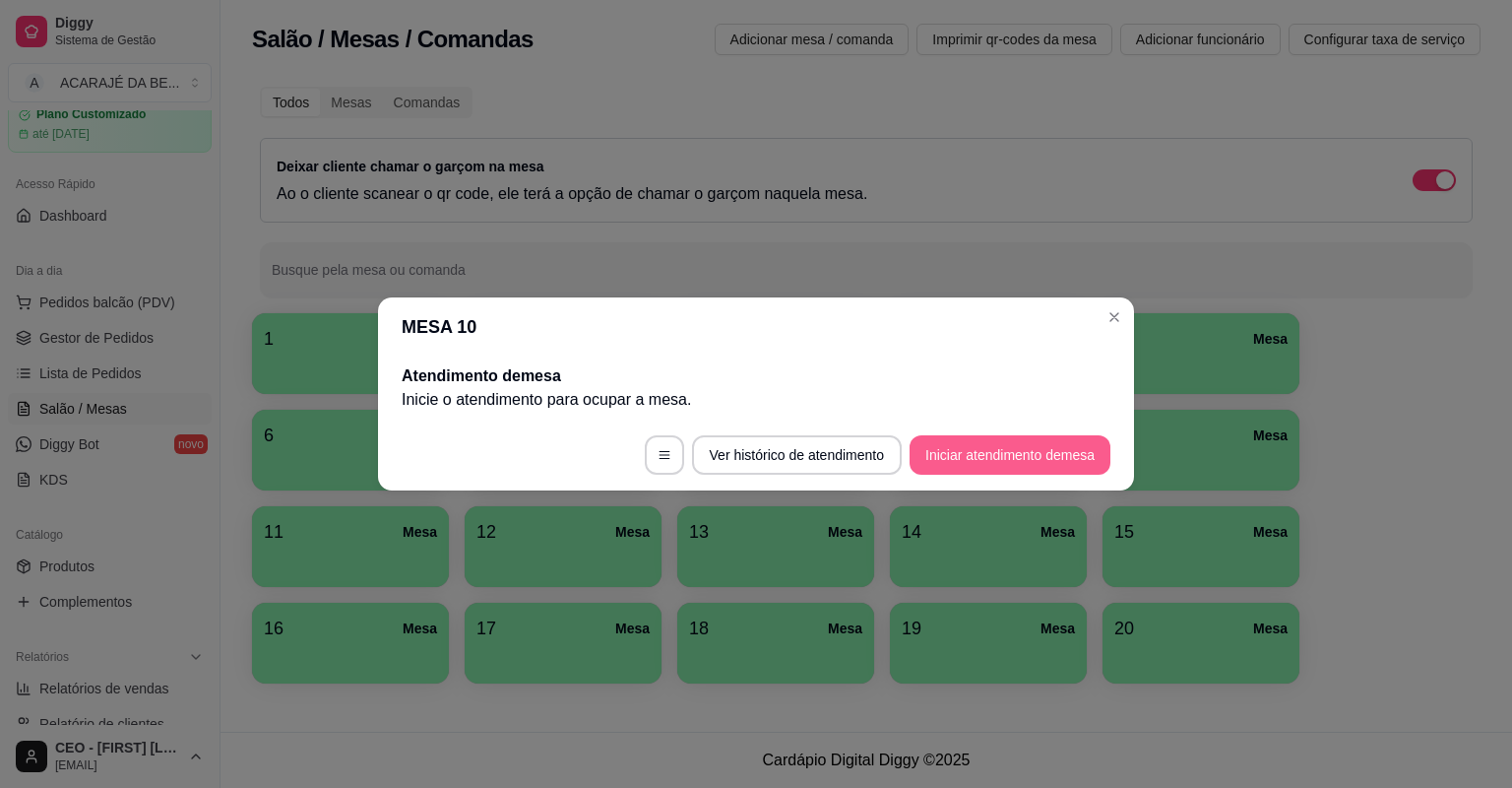 click on "Ver histórico de atendimento Iniciar atendimento de  mesa" at bounding box center (756, 455) 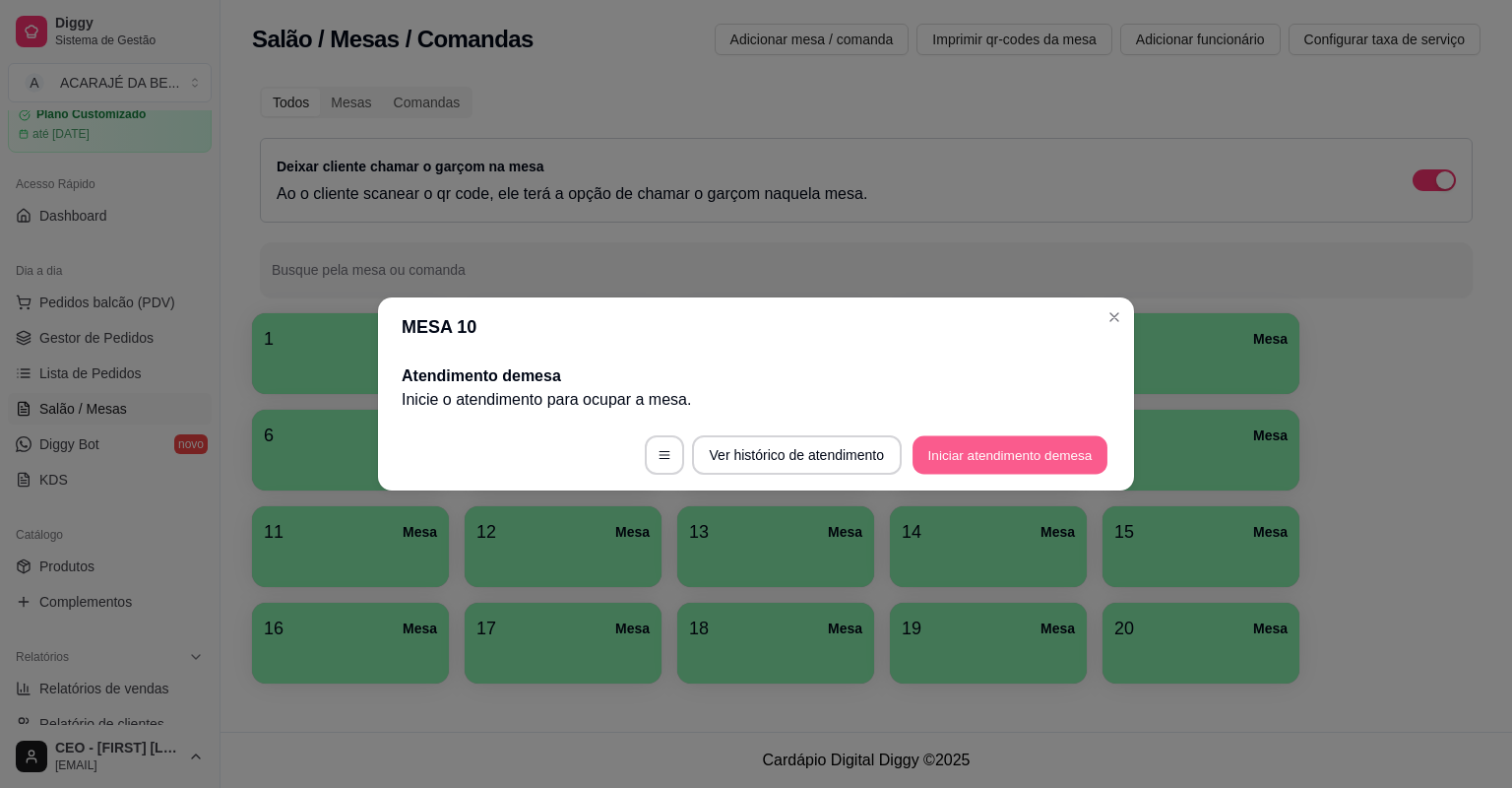 click on "Iniciar atendimento de  mesa" at bounding box center (1010, 455) 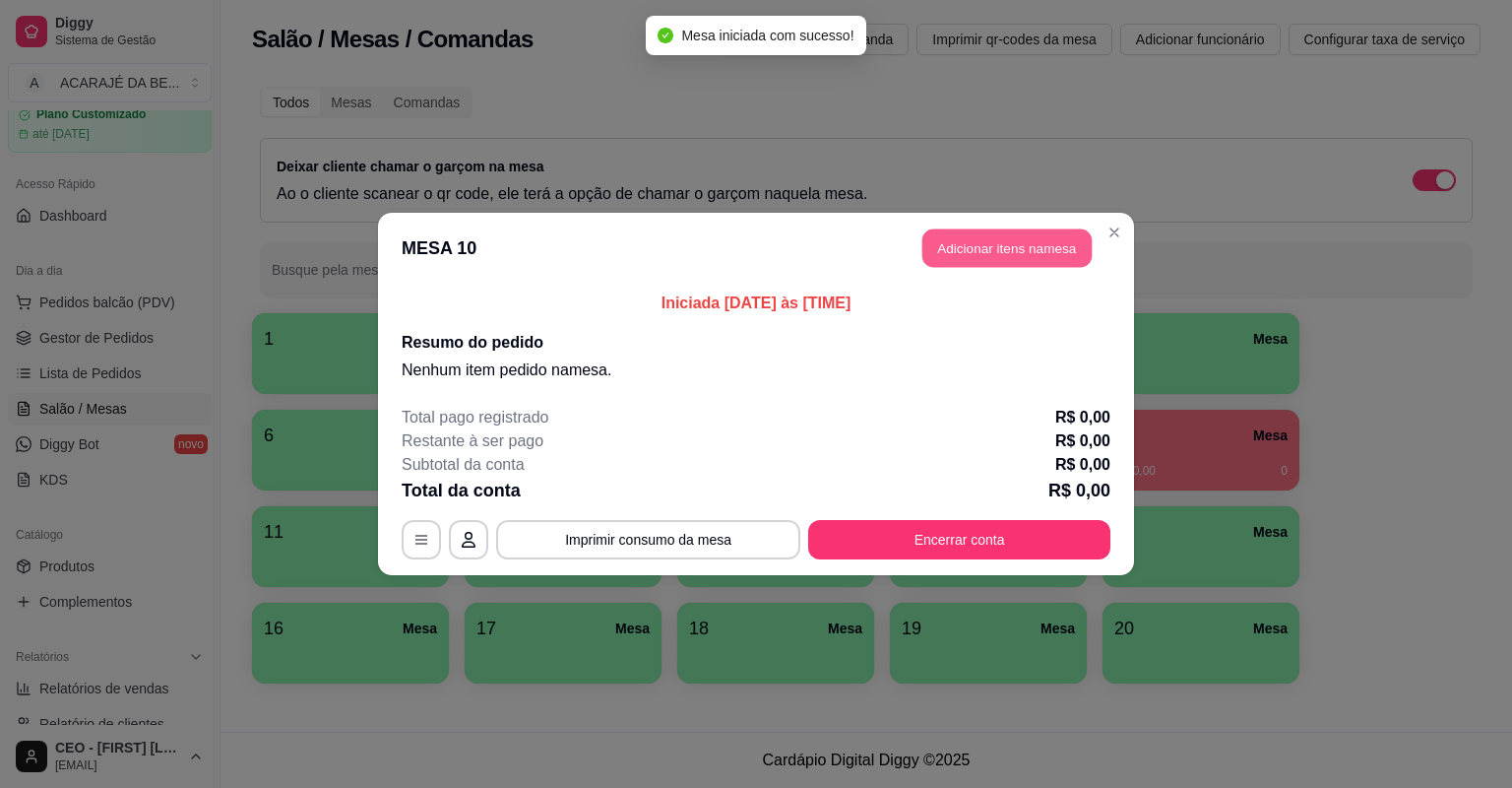 click on "Adicionar itens na  mesa" at bounding box center (1007, 248) 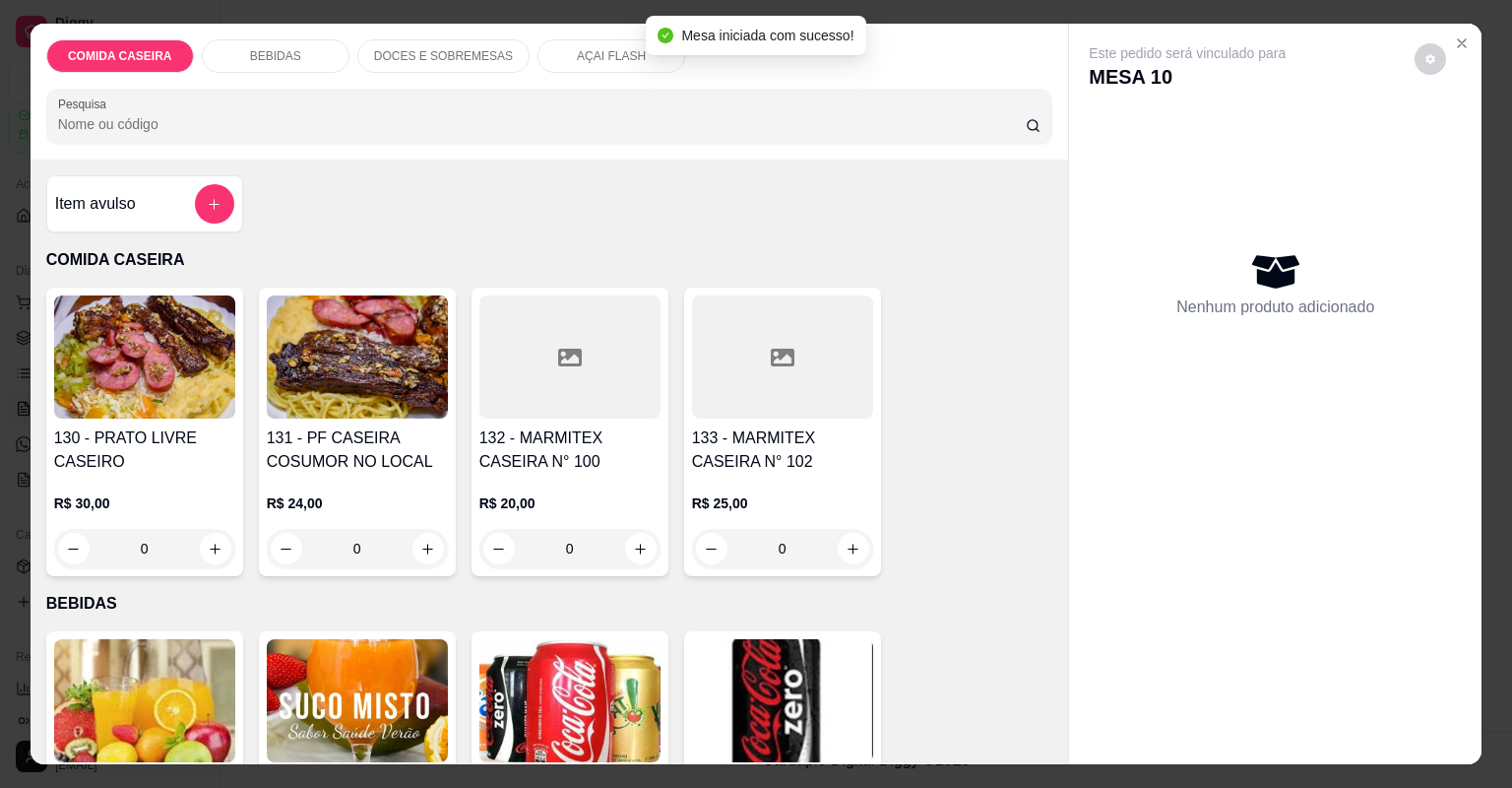 click on "131 - PF CASEIRA COSUMOR NO LOCAL" at bounding box center (357, 450) 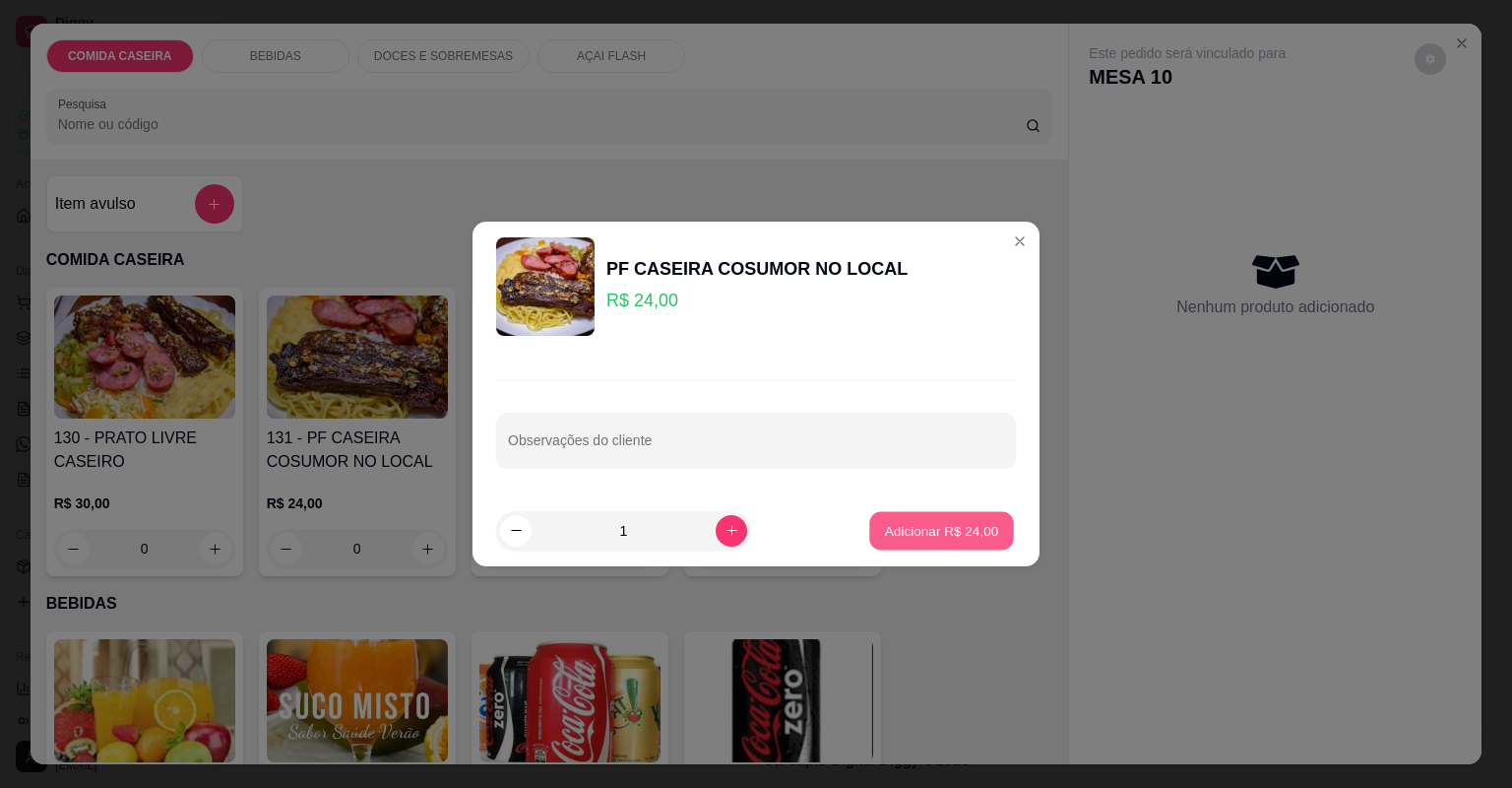 click on "Adicionar   R$ 24,00" at bounding box center [941, 530] 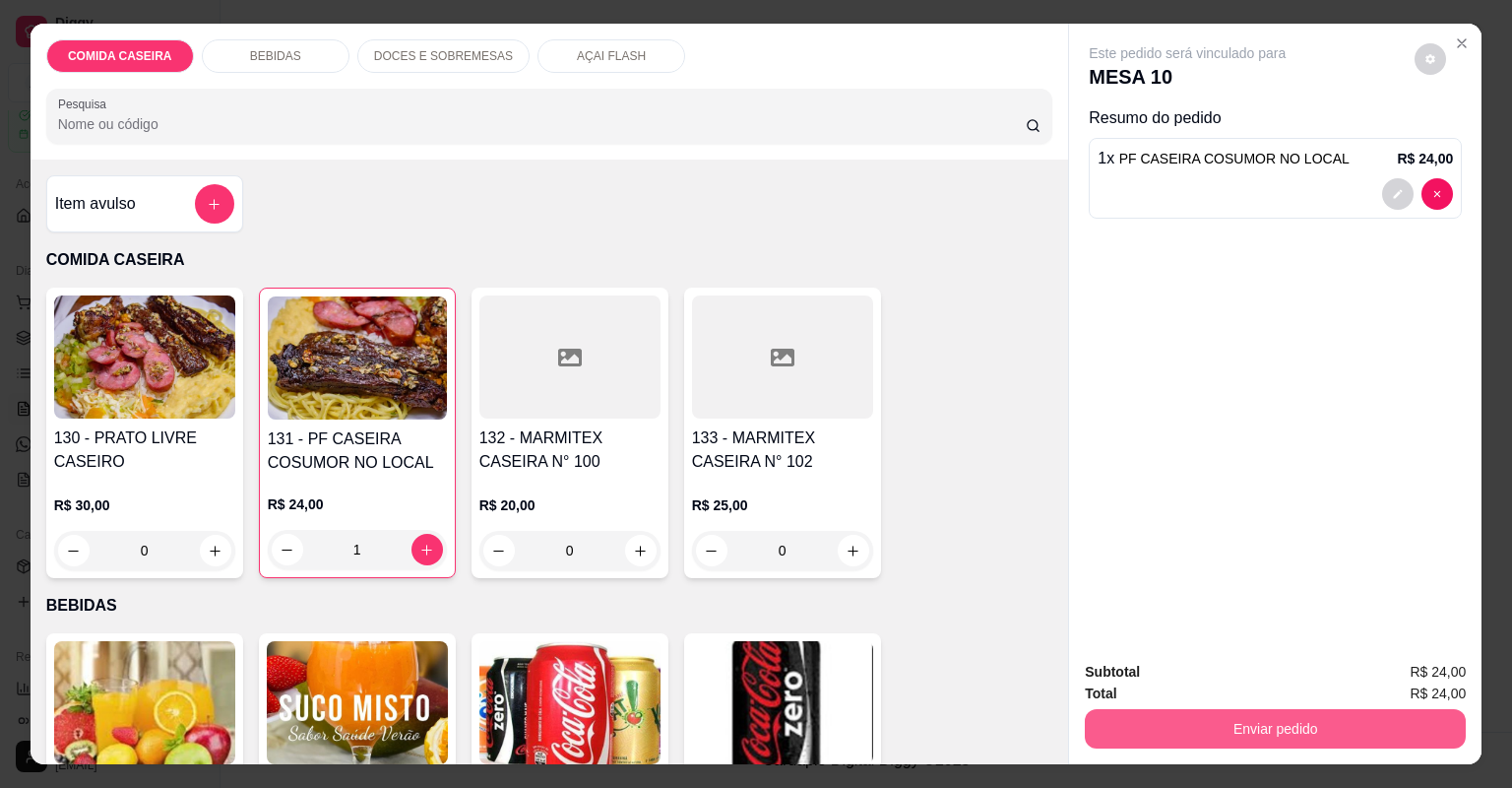 click on "Enviar pedido" at bounding box center [1275, 729] 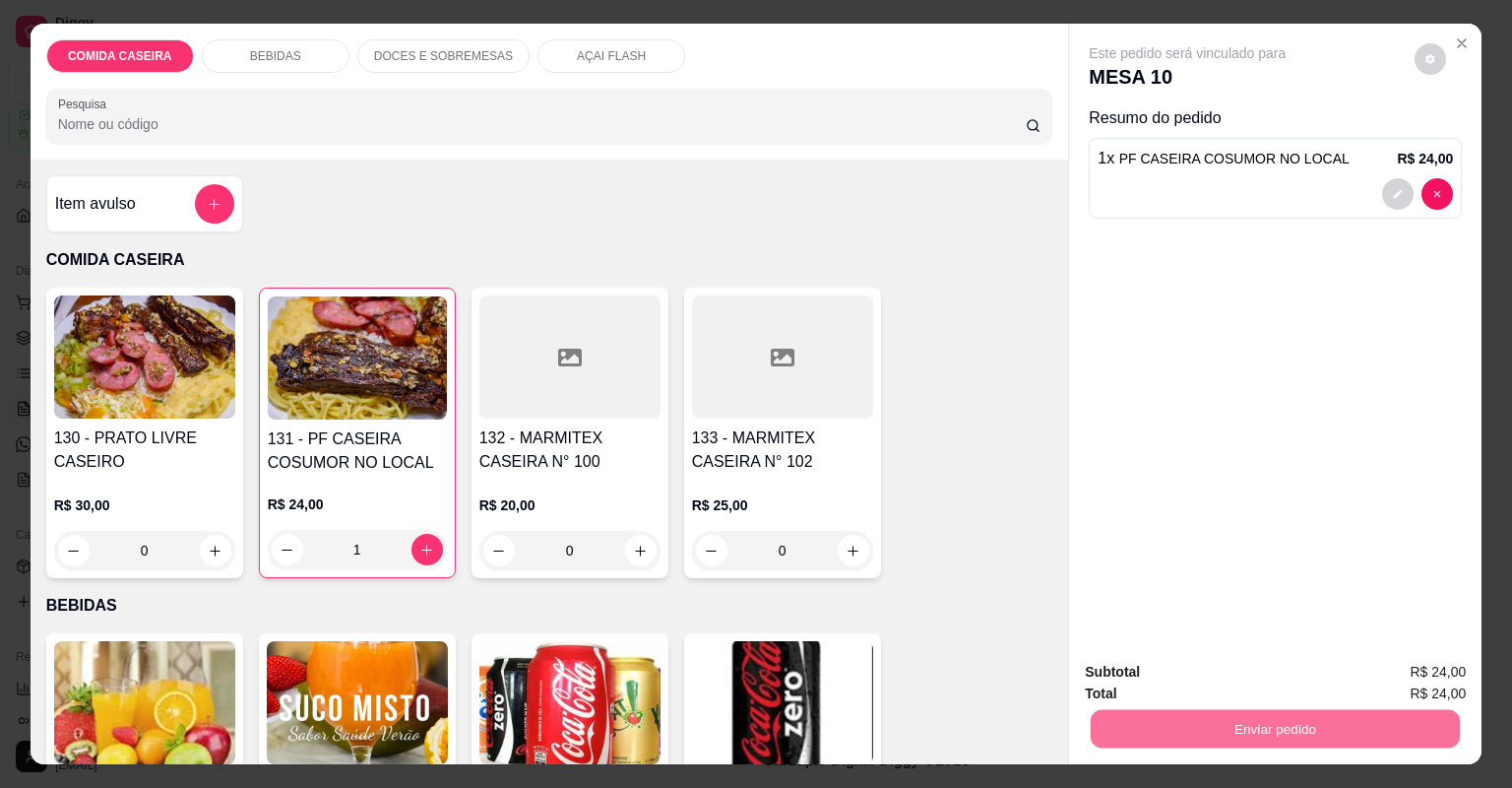 click on "Não registrar e enviar pedido" at bounding box center (1212, 681) 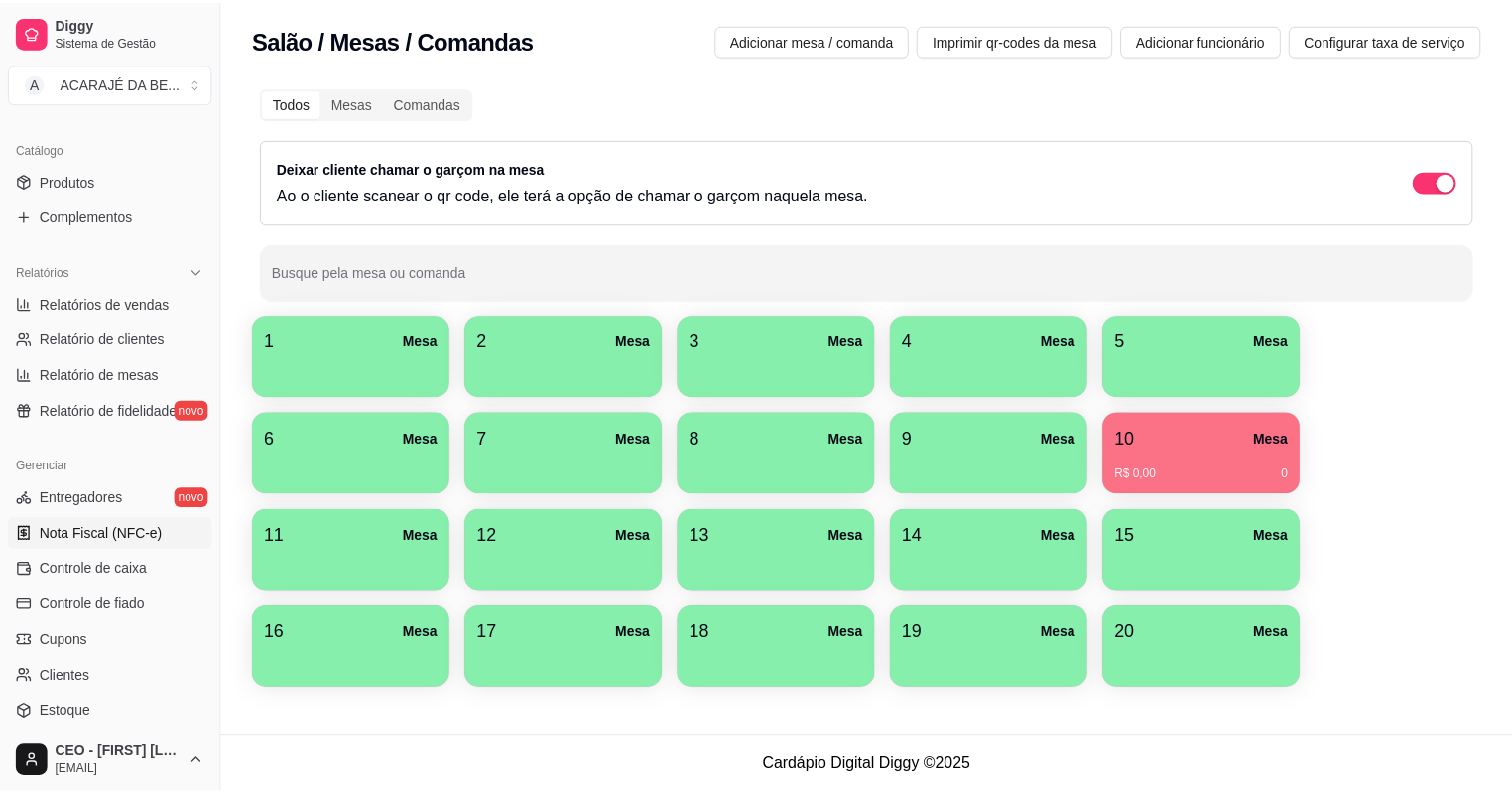 scroll, scrollTop: 476, scrollLeft: 0, axis: vertical 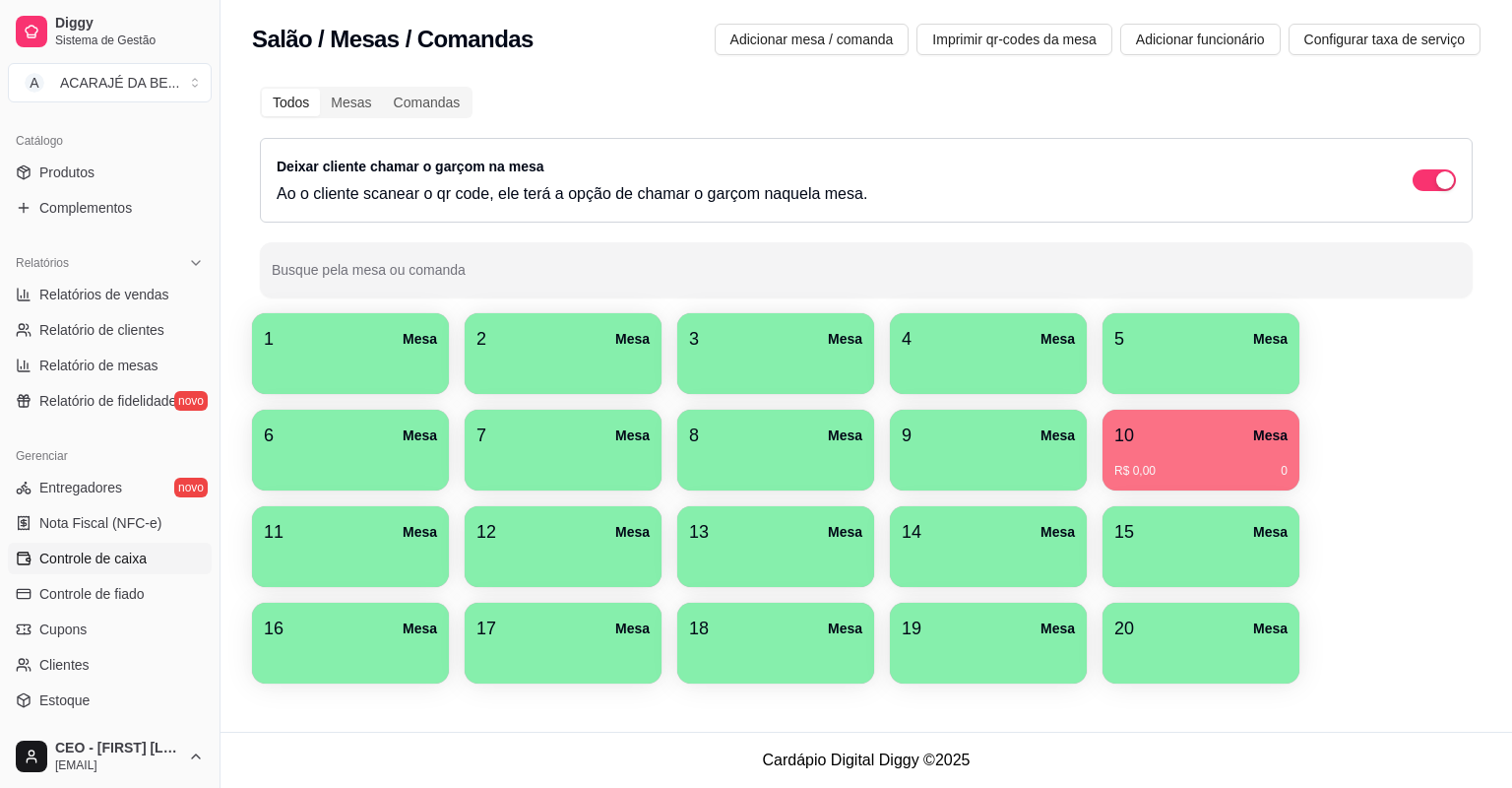 click on "Controle de caixa" at bounding box center (93, 558) 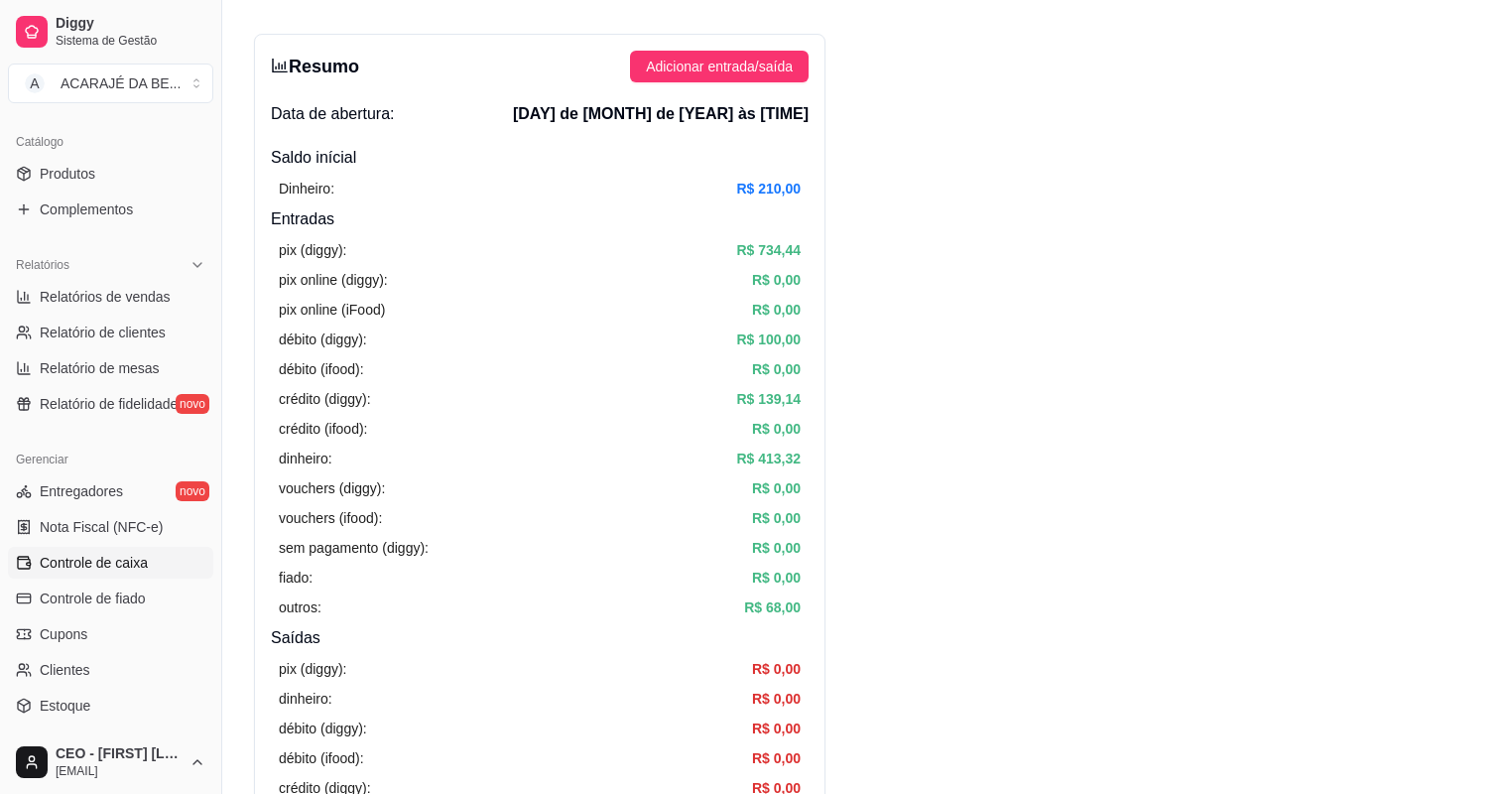 scroll, scrollTop: 0, scrollLeft: 0, axis: both 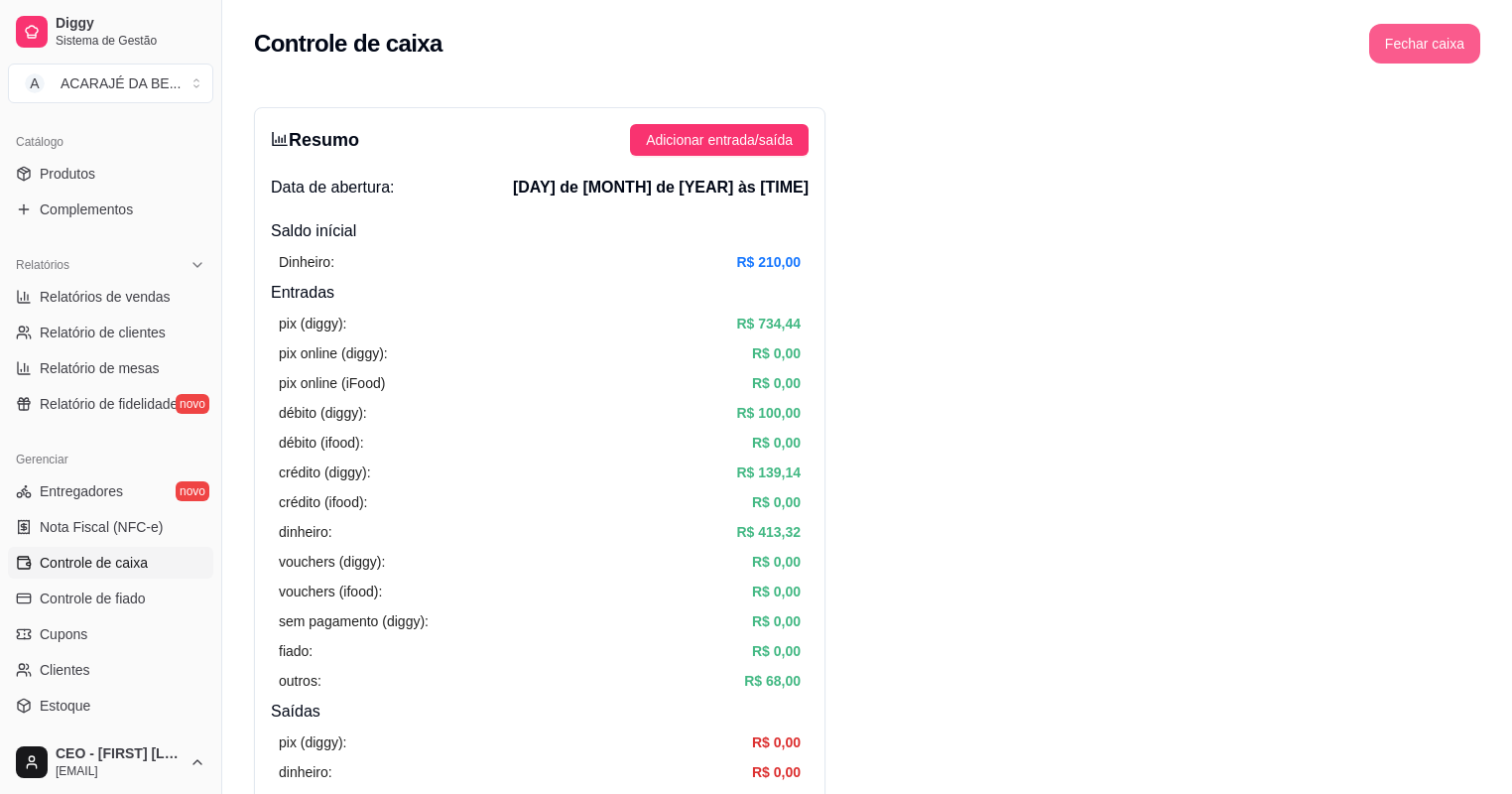 click on "Fechar caixa" at bounding box center [1425, 44] 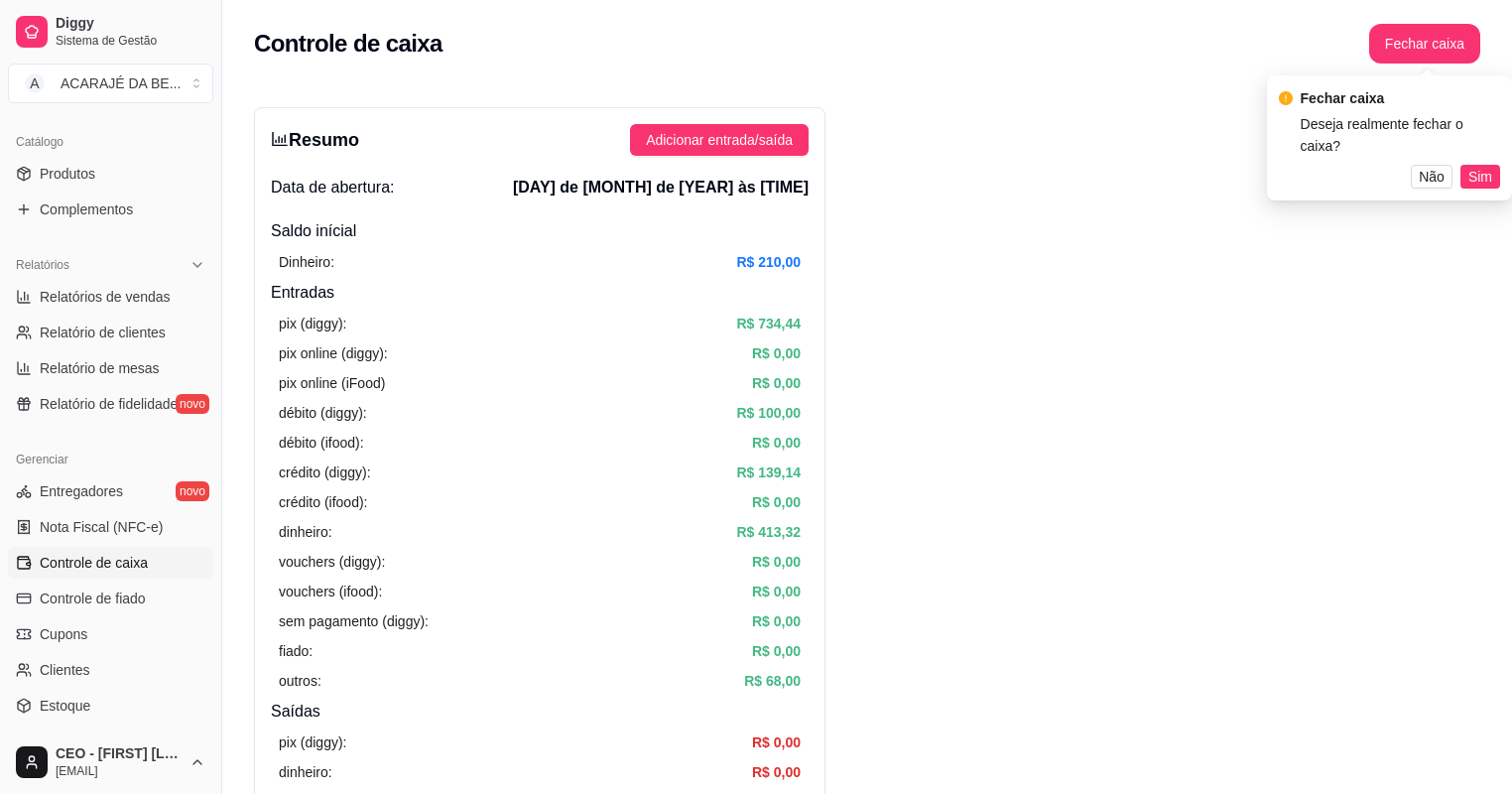 click on "R$ 0,00" at bounding box center [776, 443] 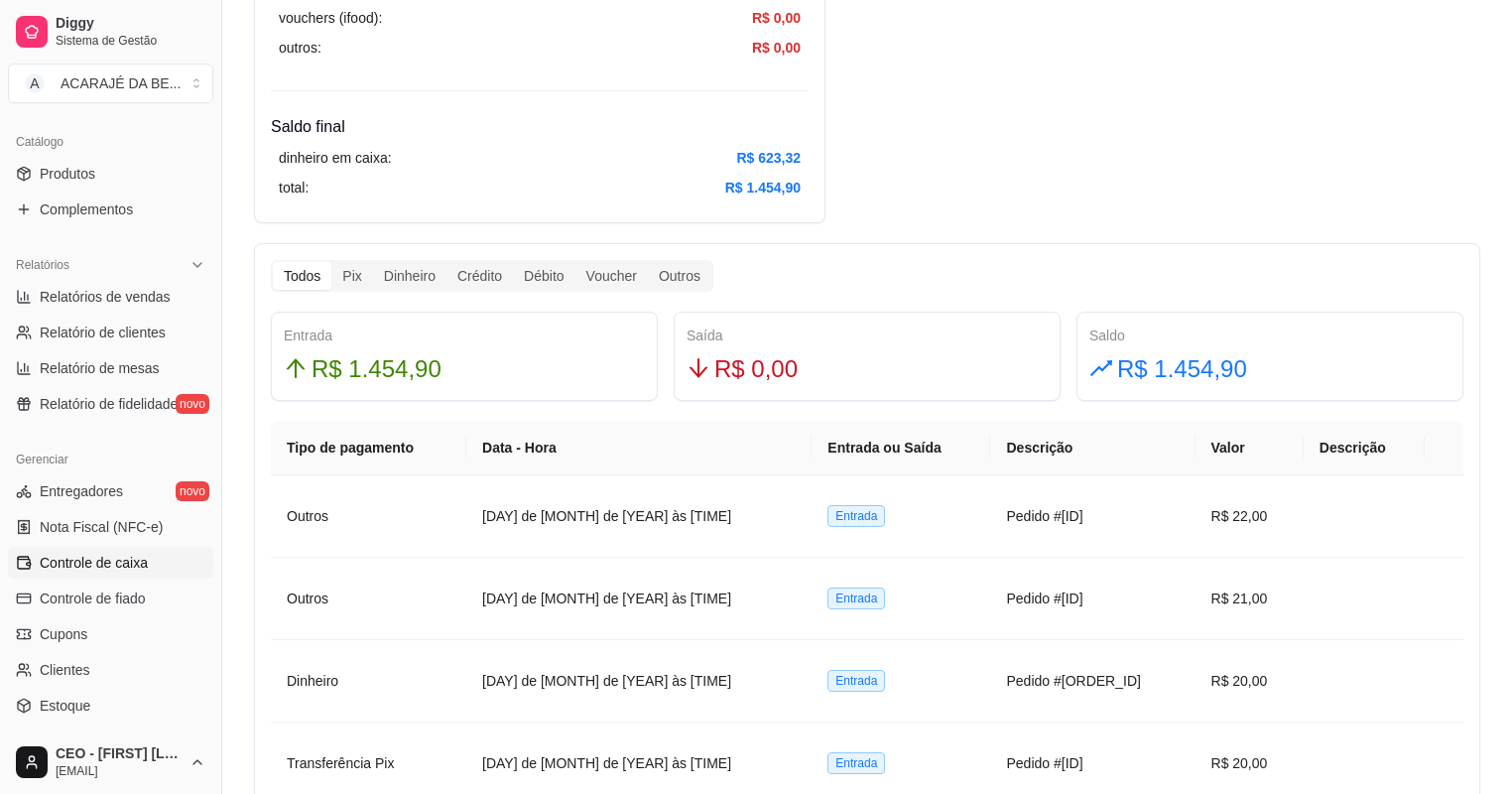 scroll, scrollTop: 715, scrollLeft: 0, axis: vertical 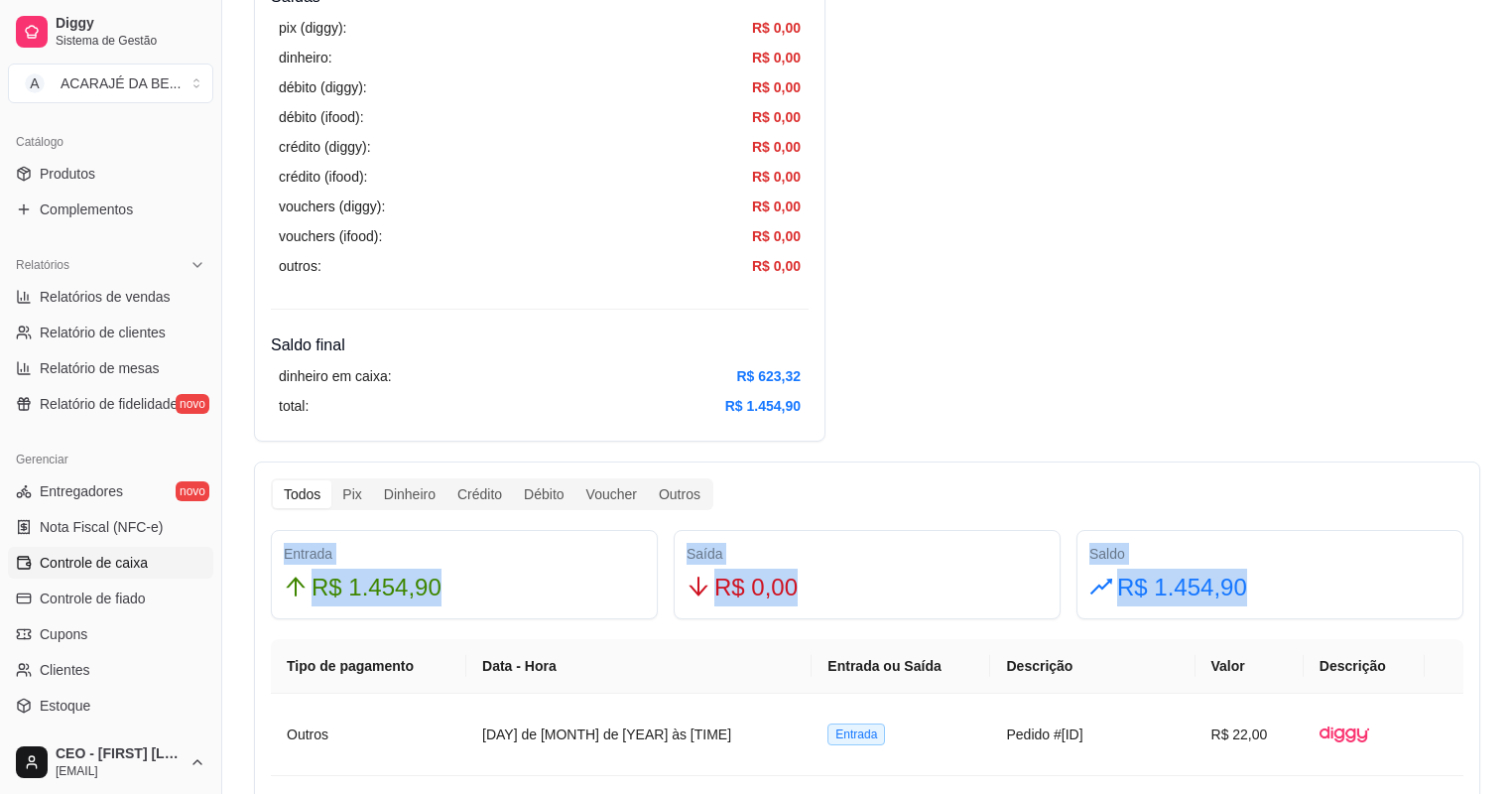 drag, startPoint x: 284, startPoint y: 546, endPoint x: 1250, endPoint y: 596, distance: 967.29313 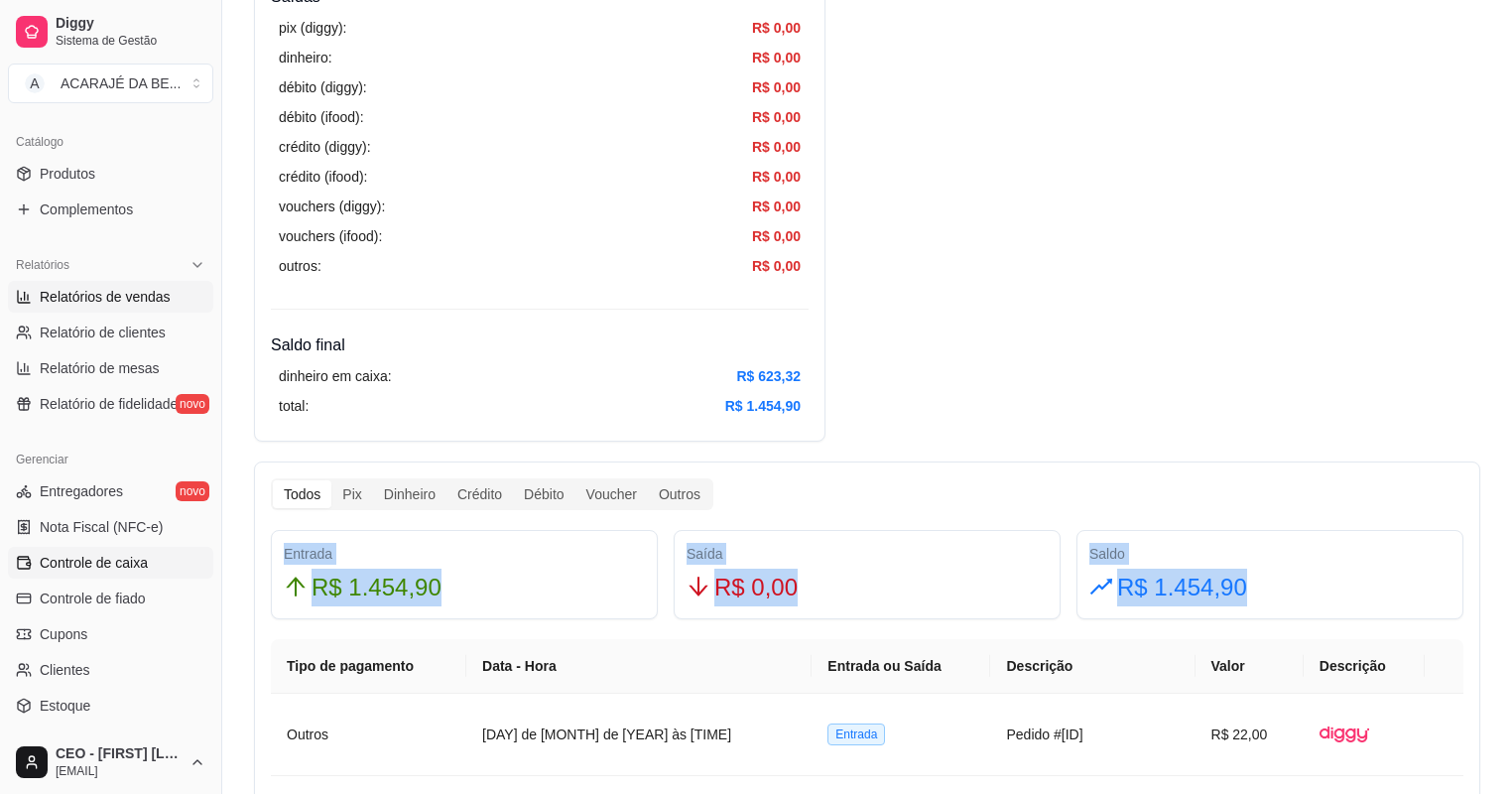 click on "Relatórios de vendas" at bounding box center (110, 297) 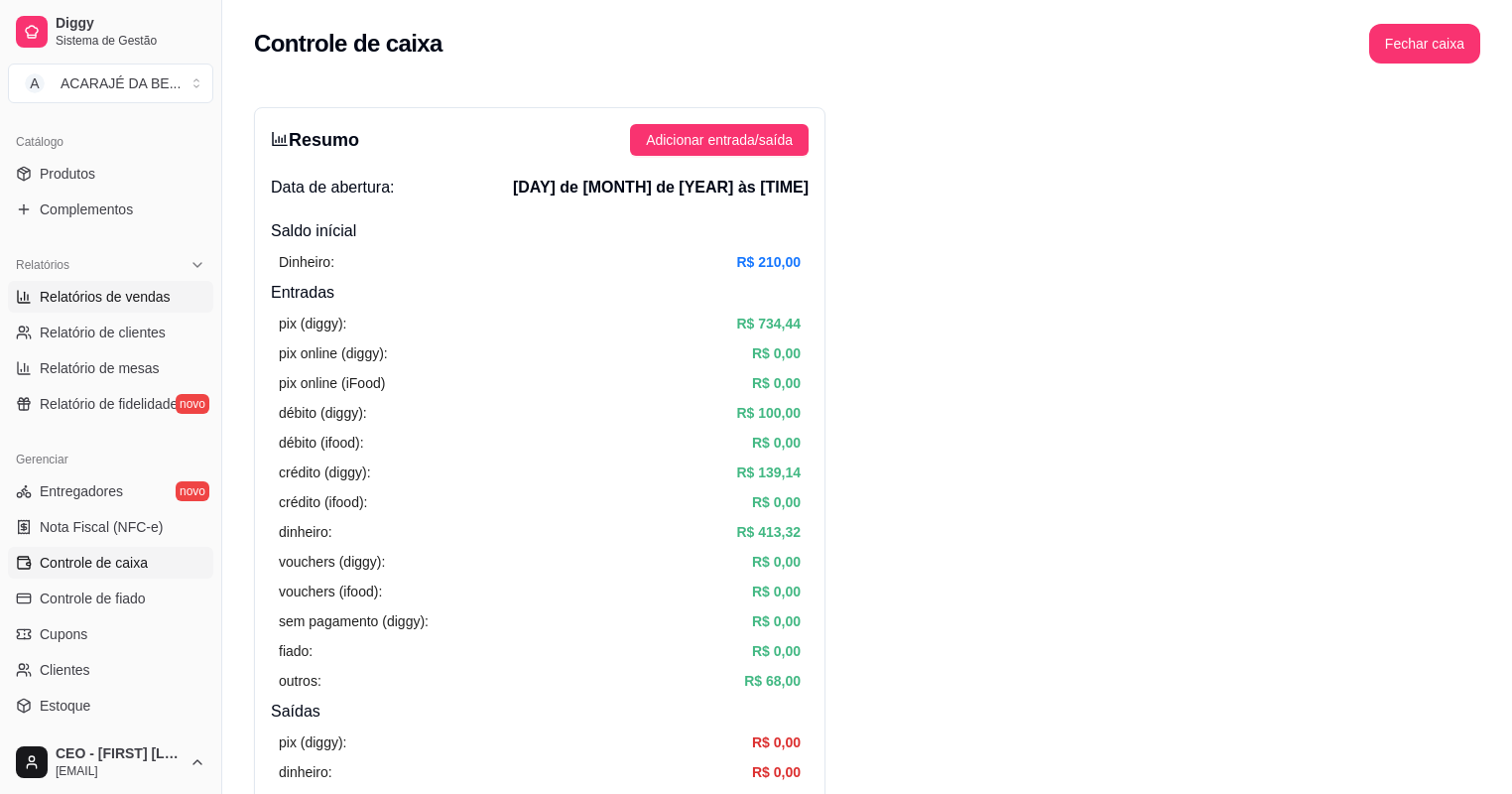 select on "ALL" 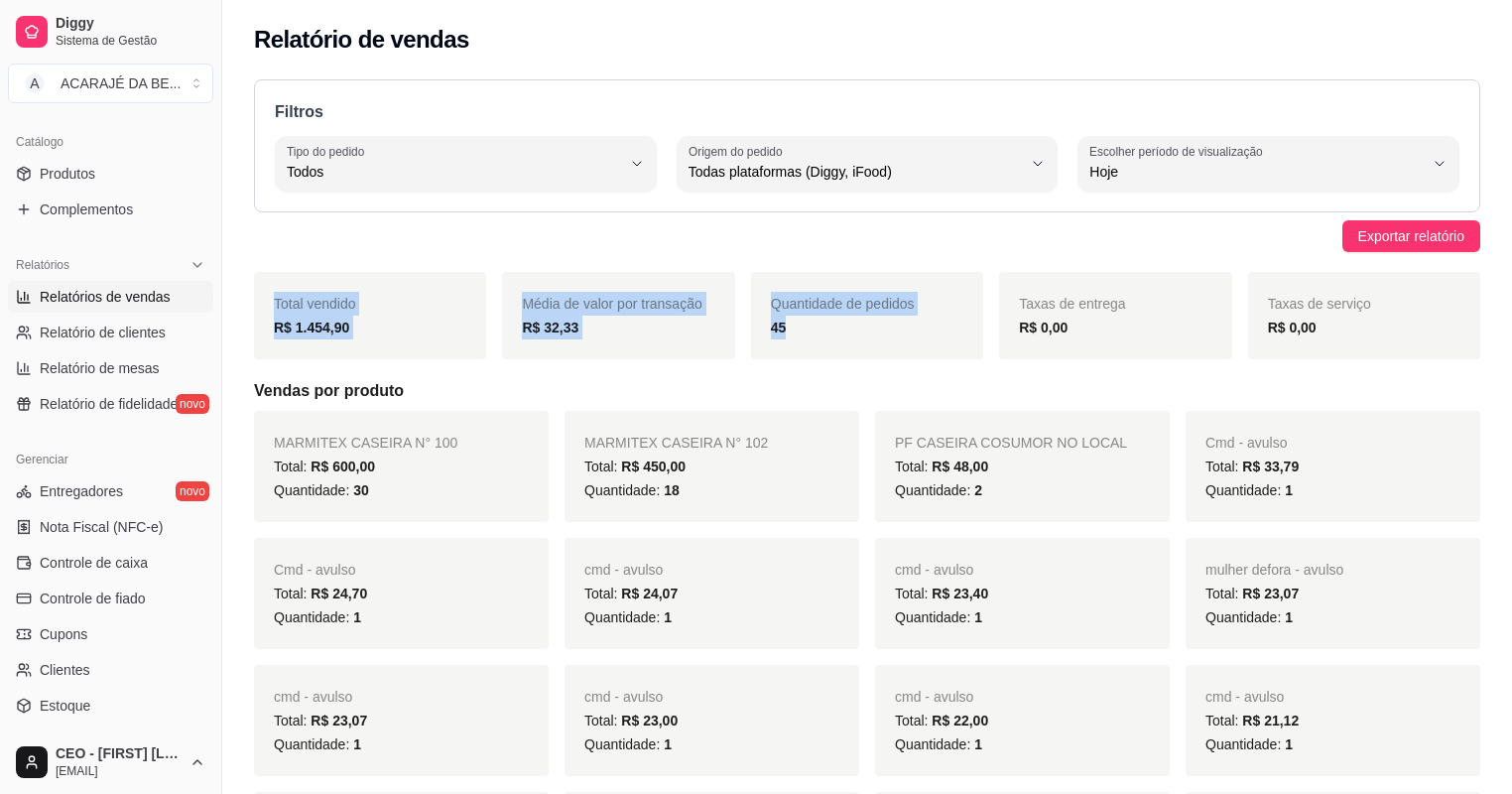drag, startPoint x: 275, startPoint y: 304, endPoint x: 791, endPoint y: 341, distance: 517.3248 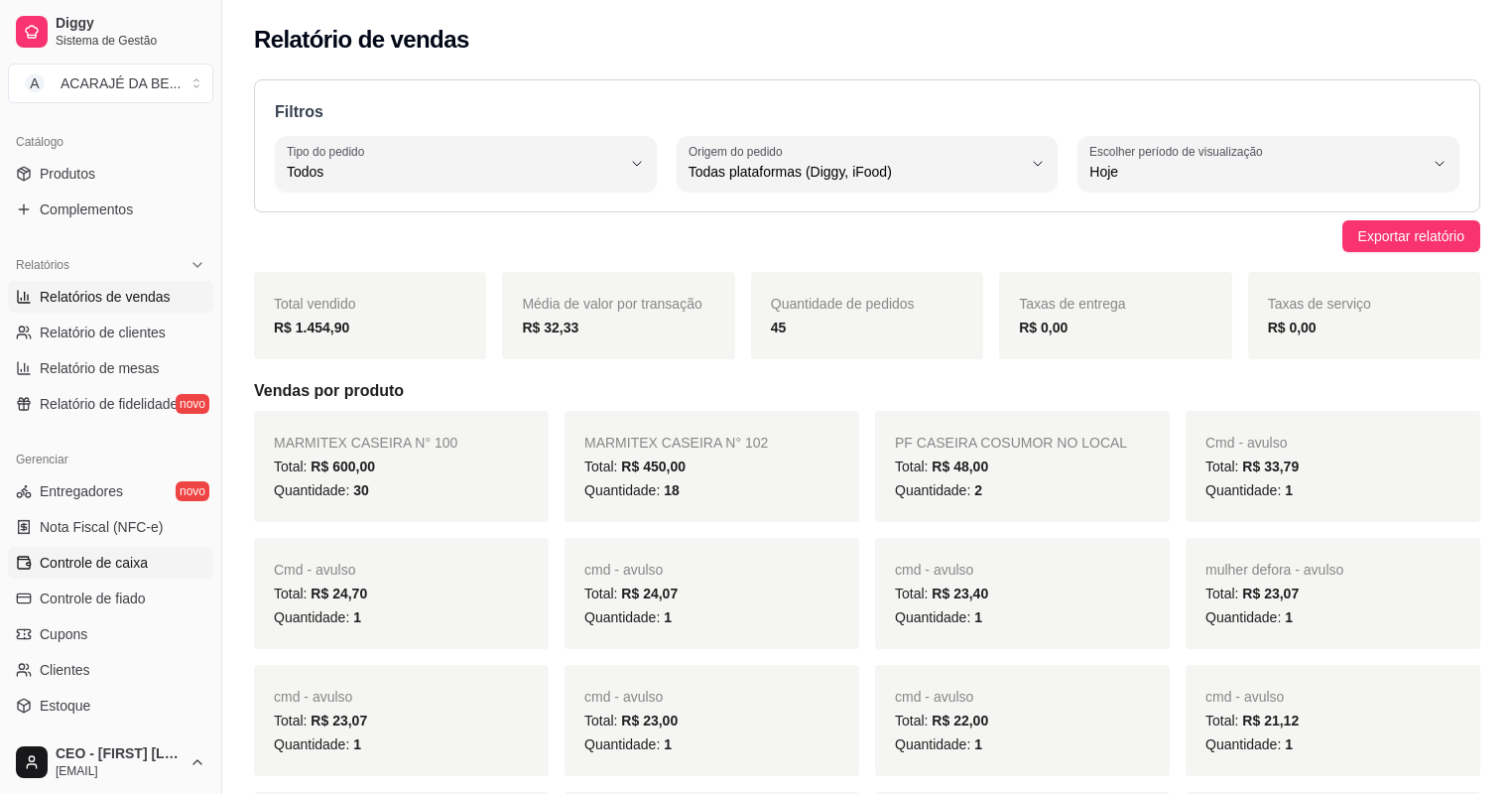 click on "Controle de caixa" at bounding box center [93, 563] 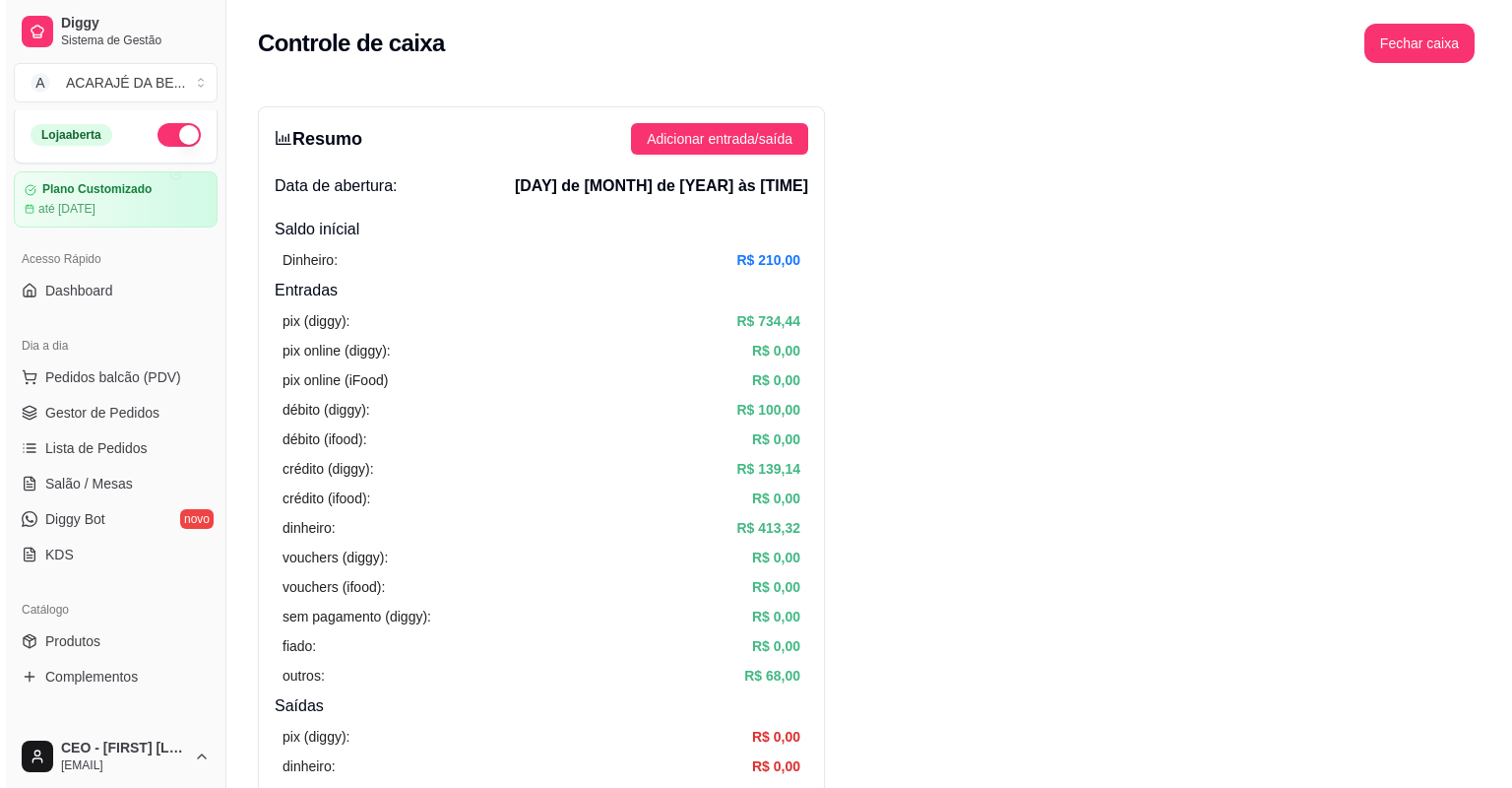 scroll, scrollTop: 0, scrollLeft: 0, axis: both 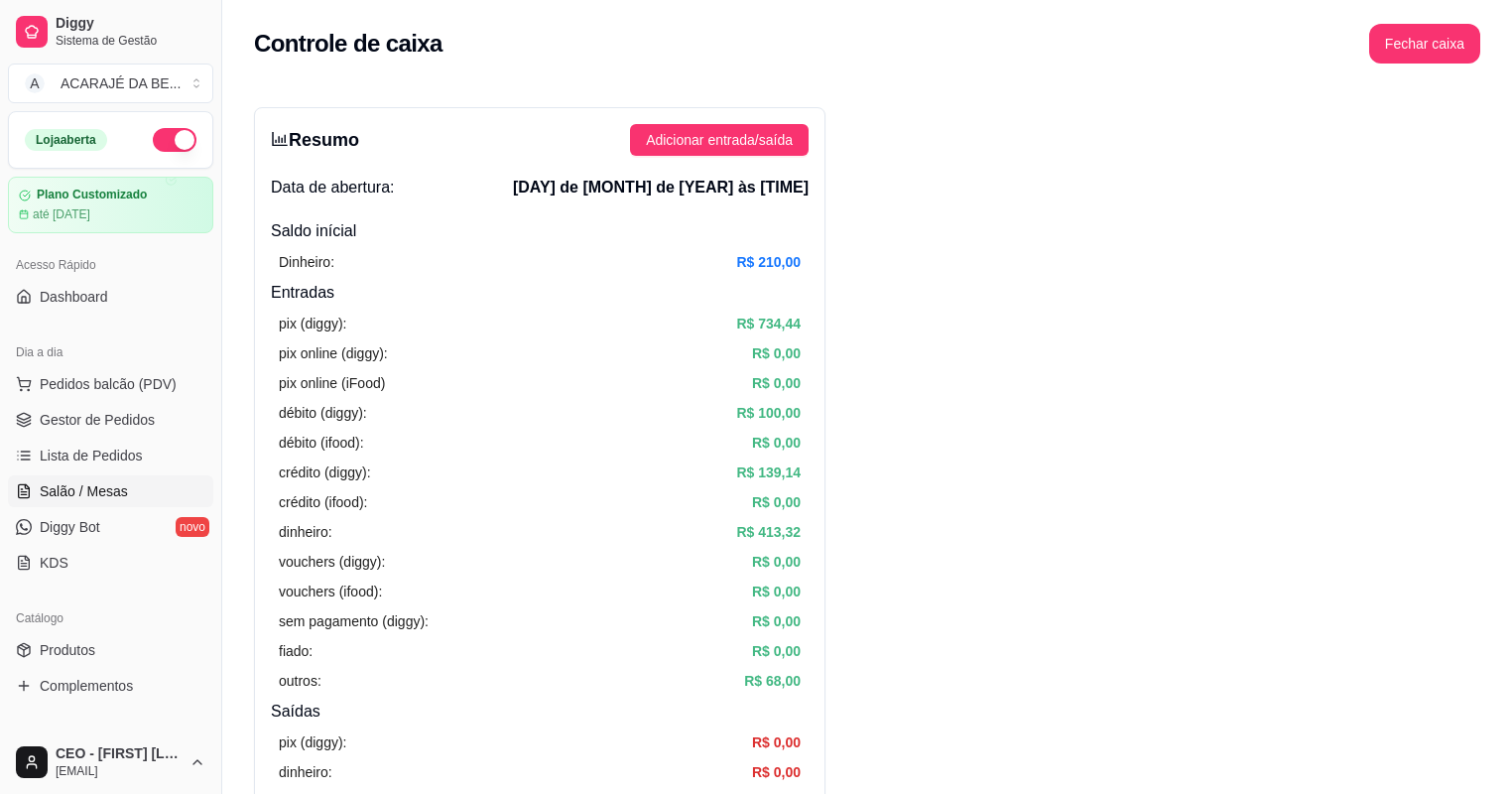click on "Salão / Mesas" at bounding box center (83, 491) 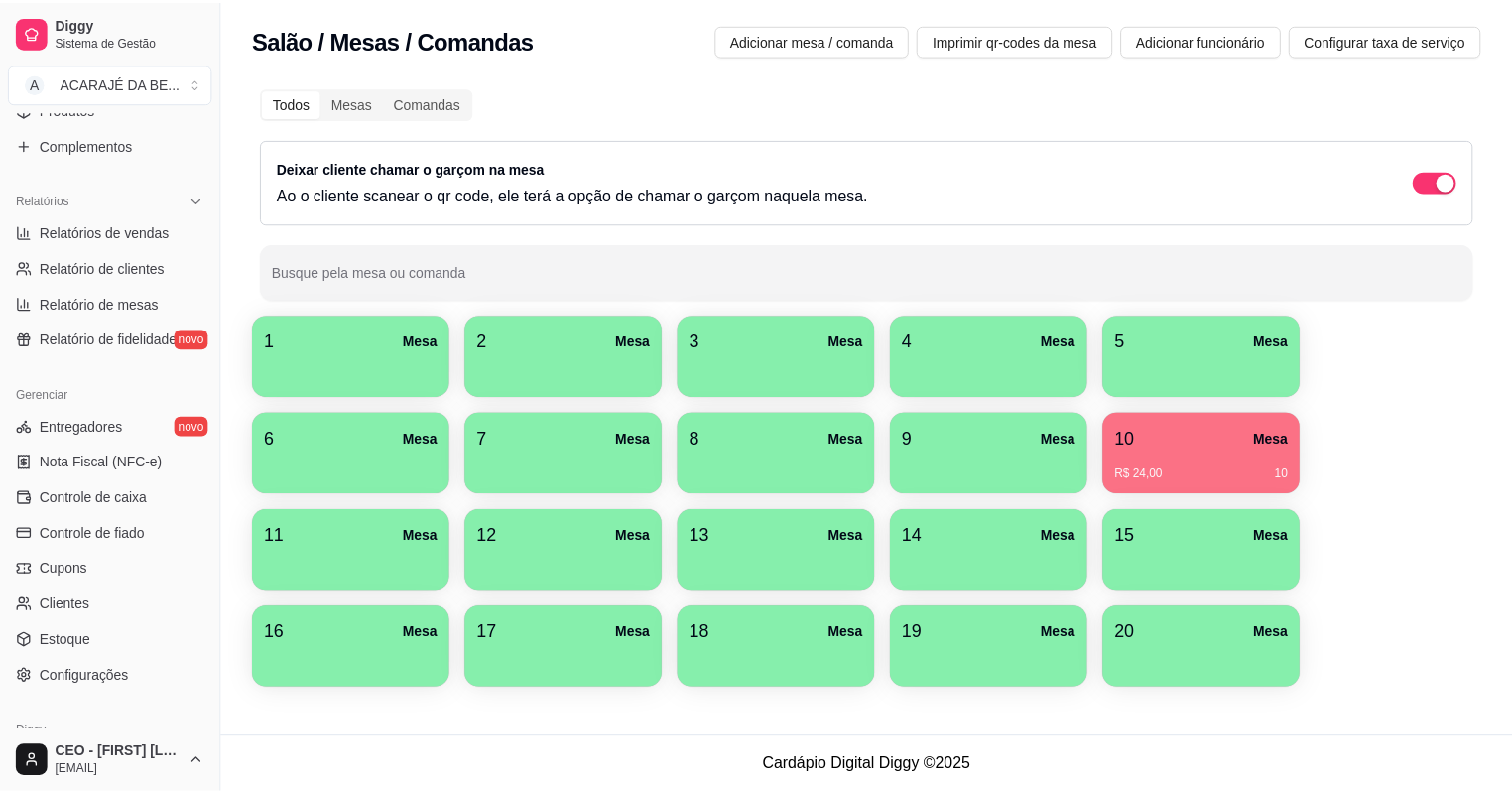 scroll, scrollTop: 633, scrollLeft: 0, axis: vertical 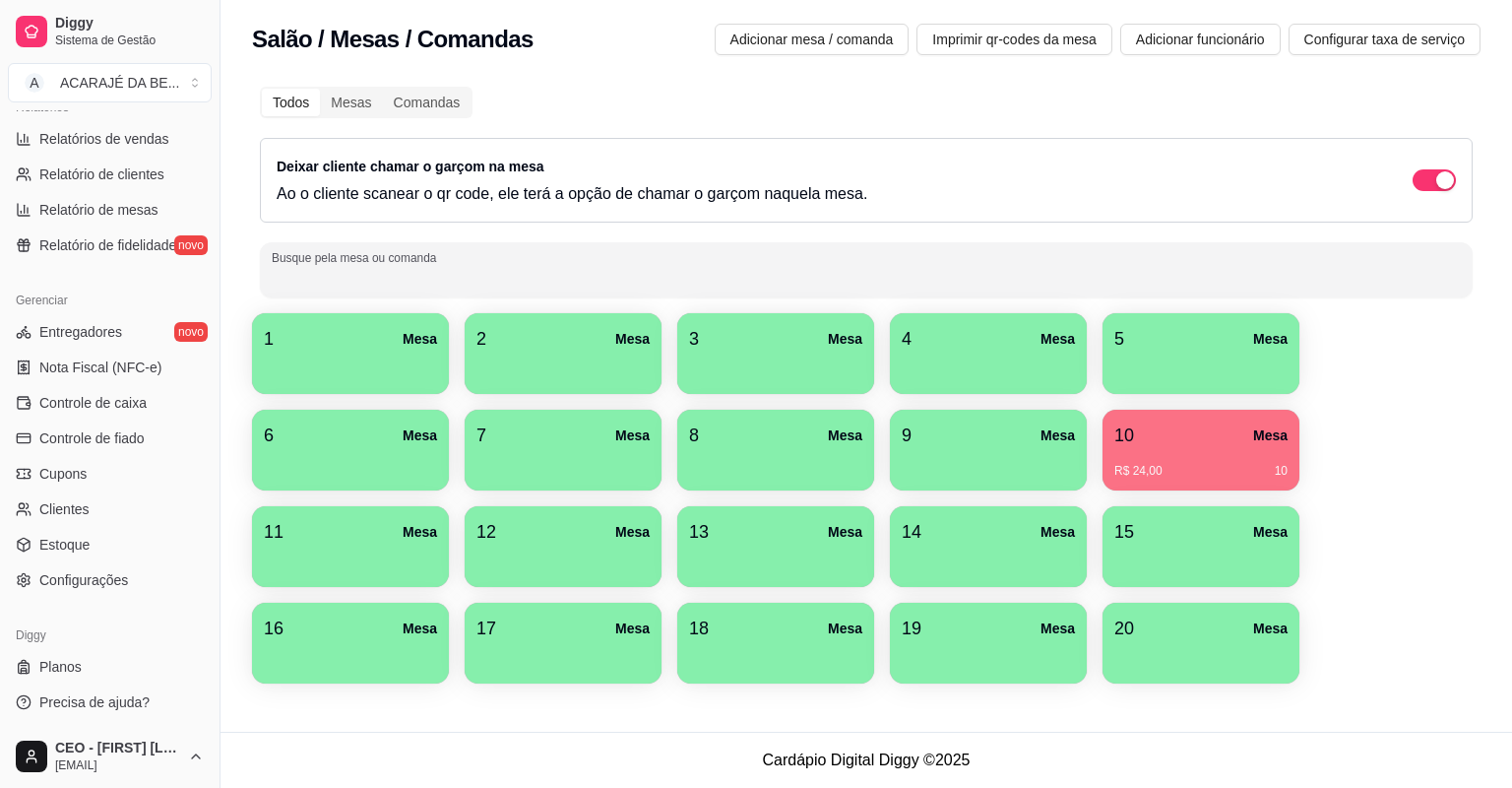 click on "Busque pela mesa ou comanda" at bounding box center [866, 278] 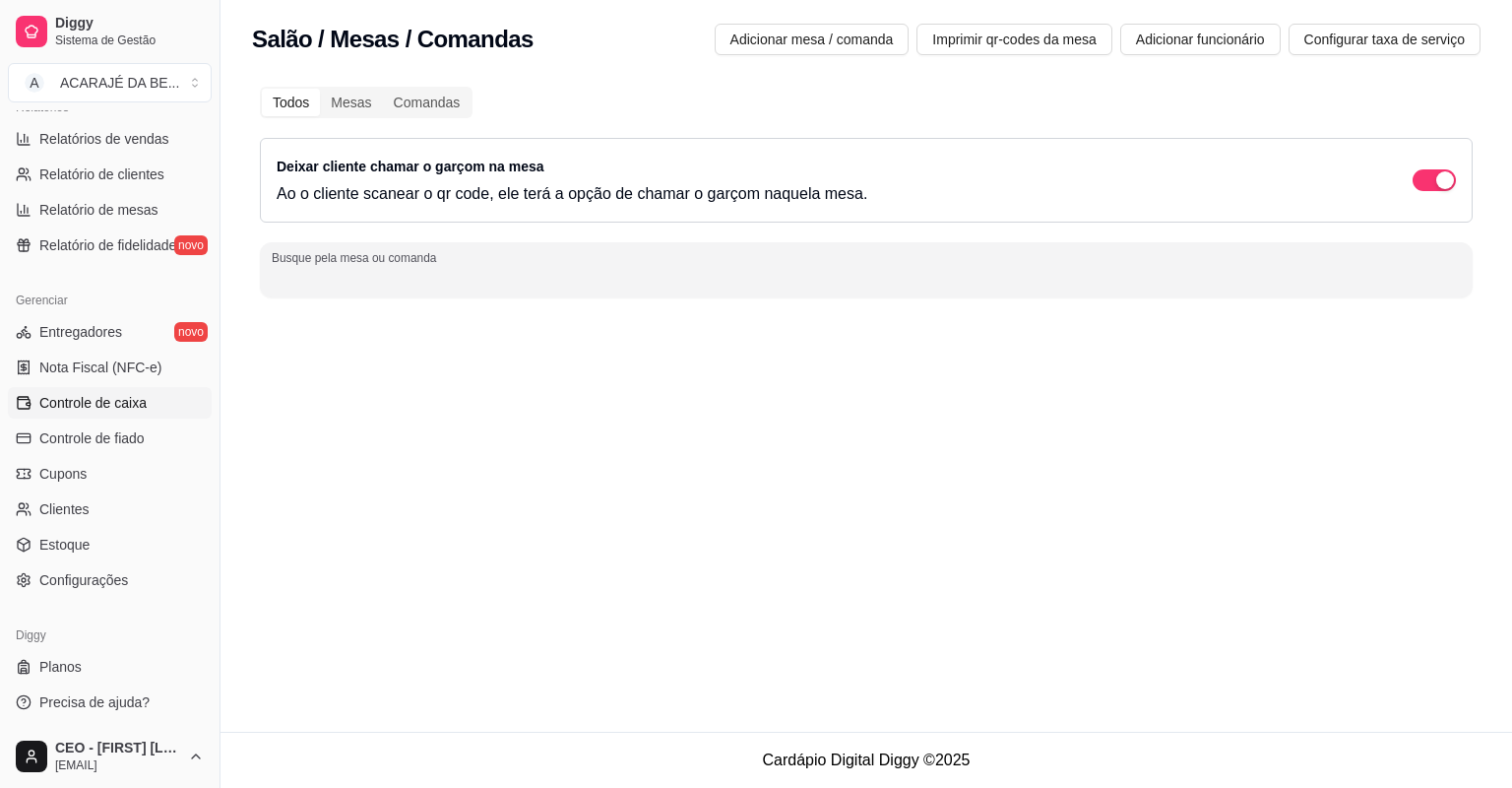 type 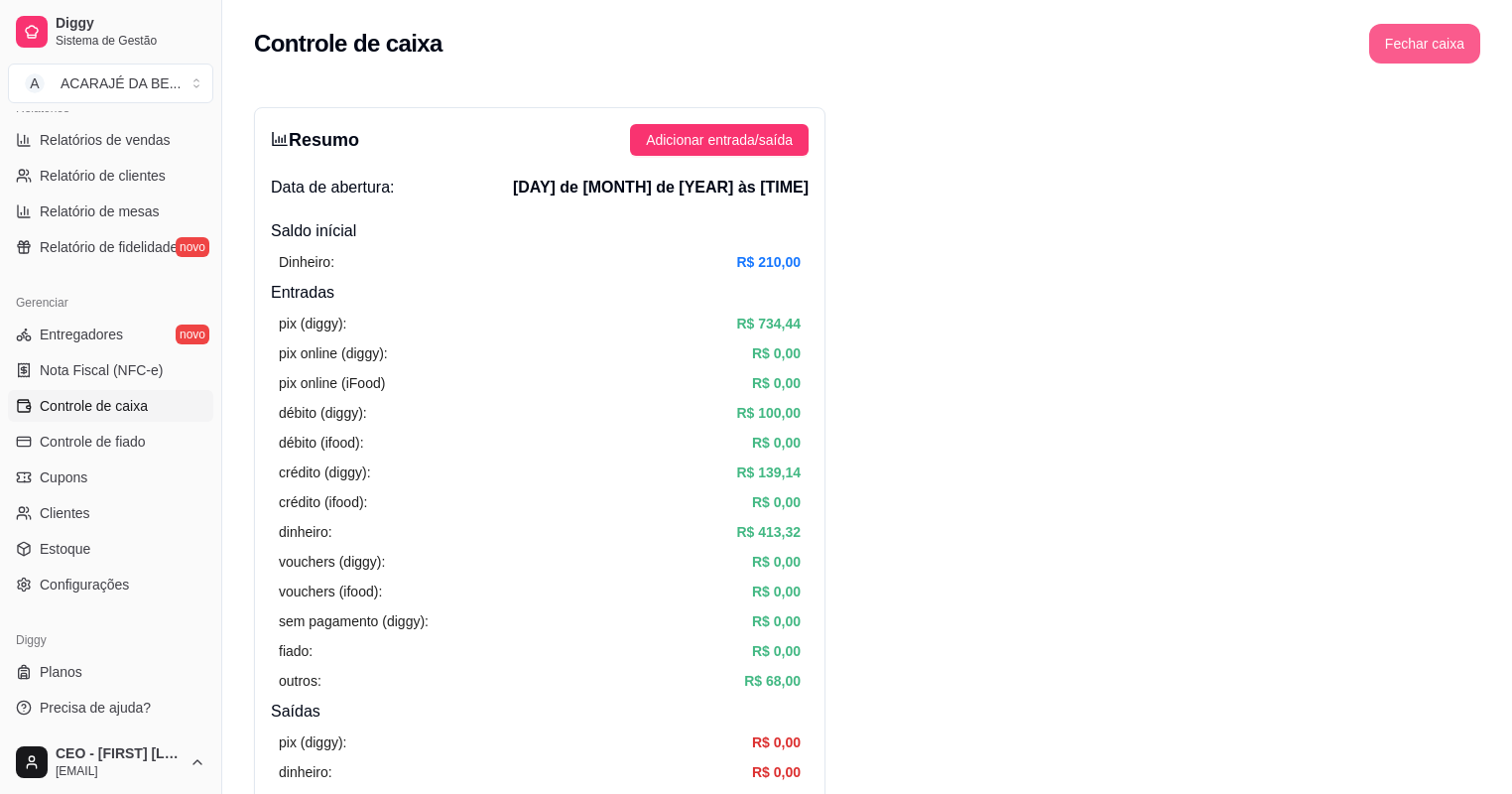 click on "Fechar caixa" at bounding box center [1425, 44] 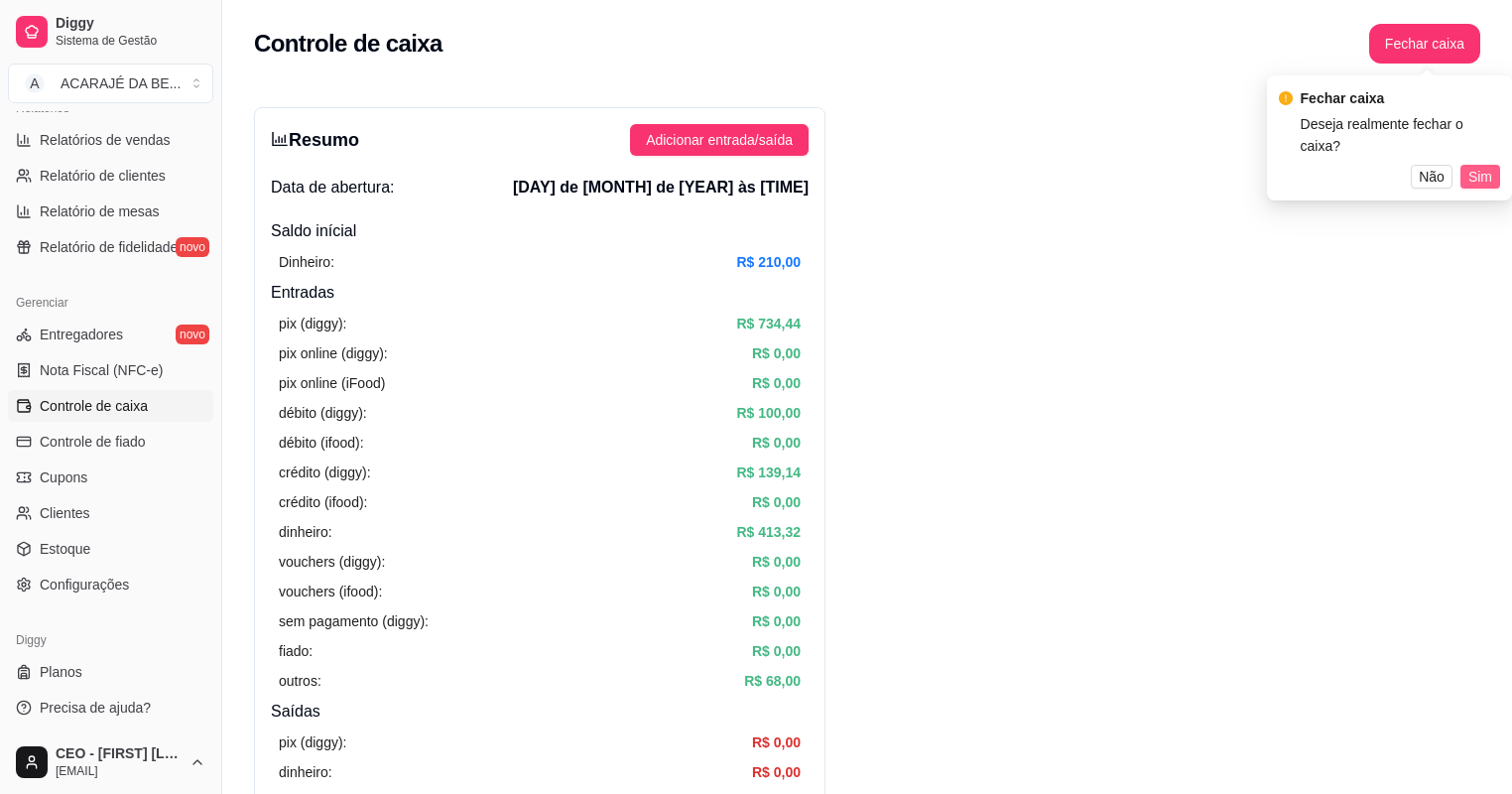 click on "Sim" at bounding box center [1480, 177] 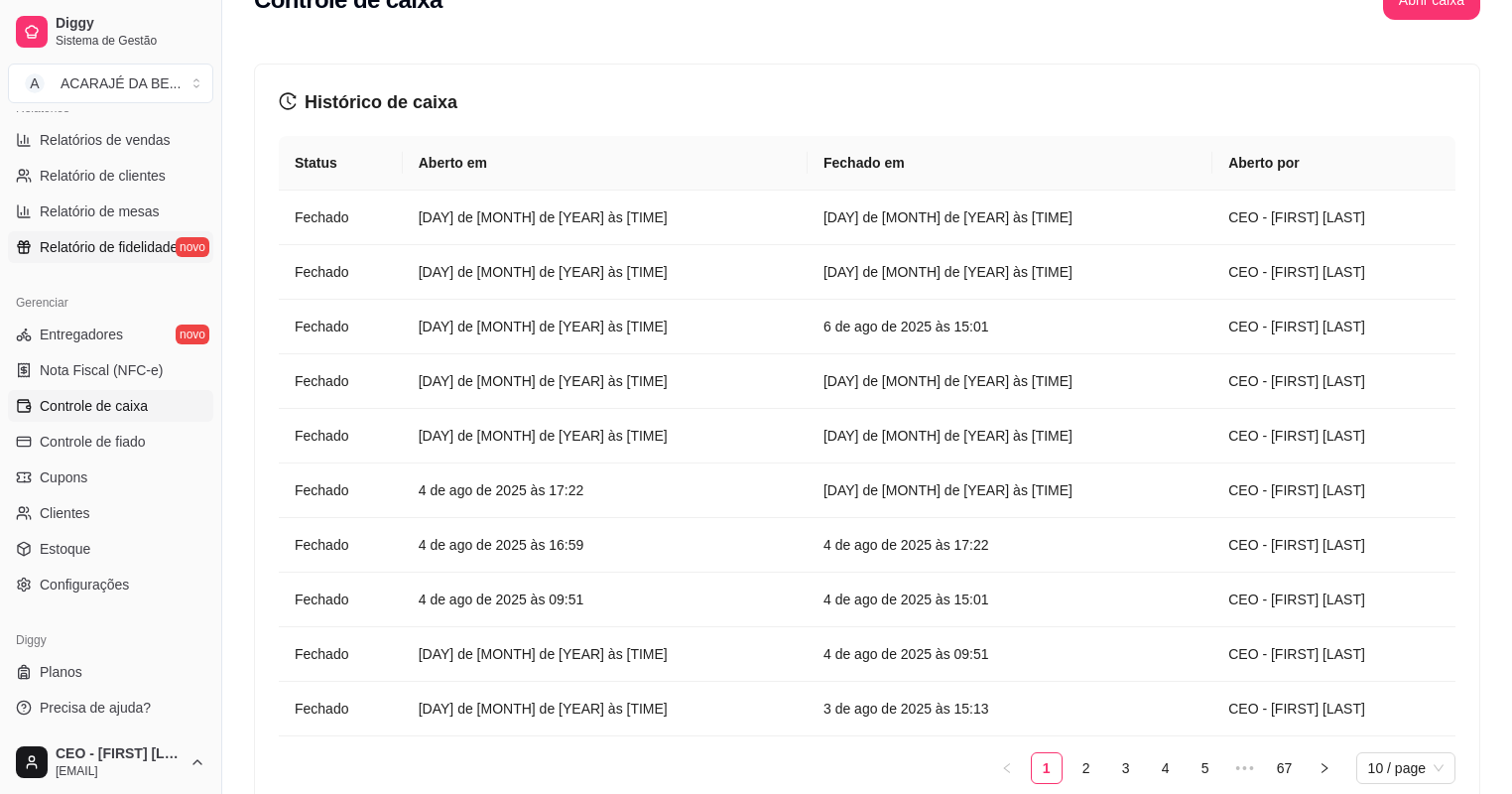 scroll, scrollTop: 79, scrollLeft: 0, axis: vertical 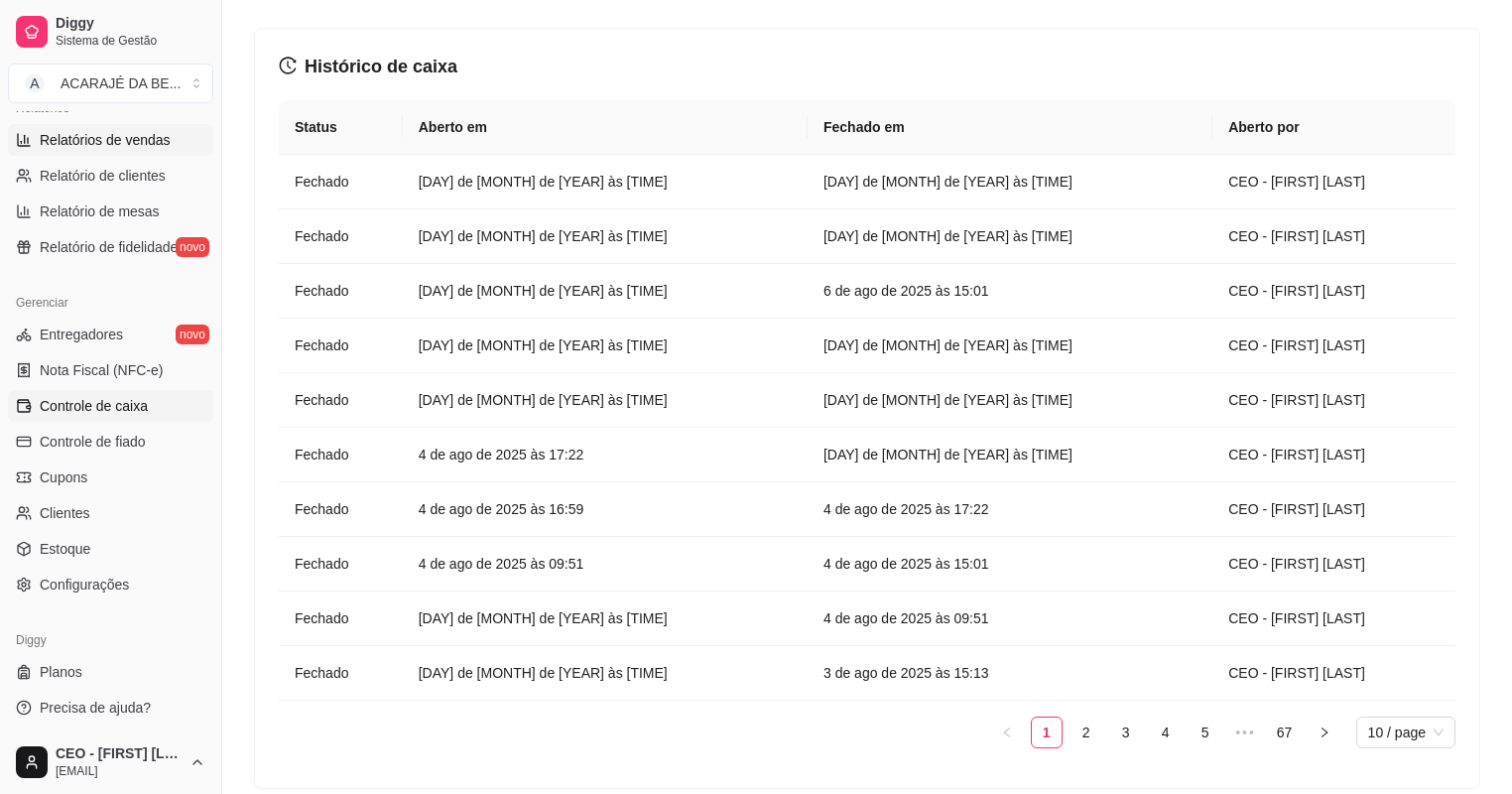 click on "Relatórios de vendas" at bounding box center (105, 140) 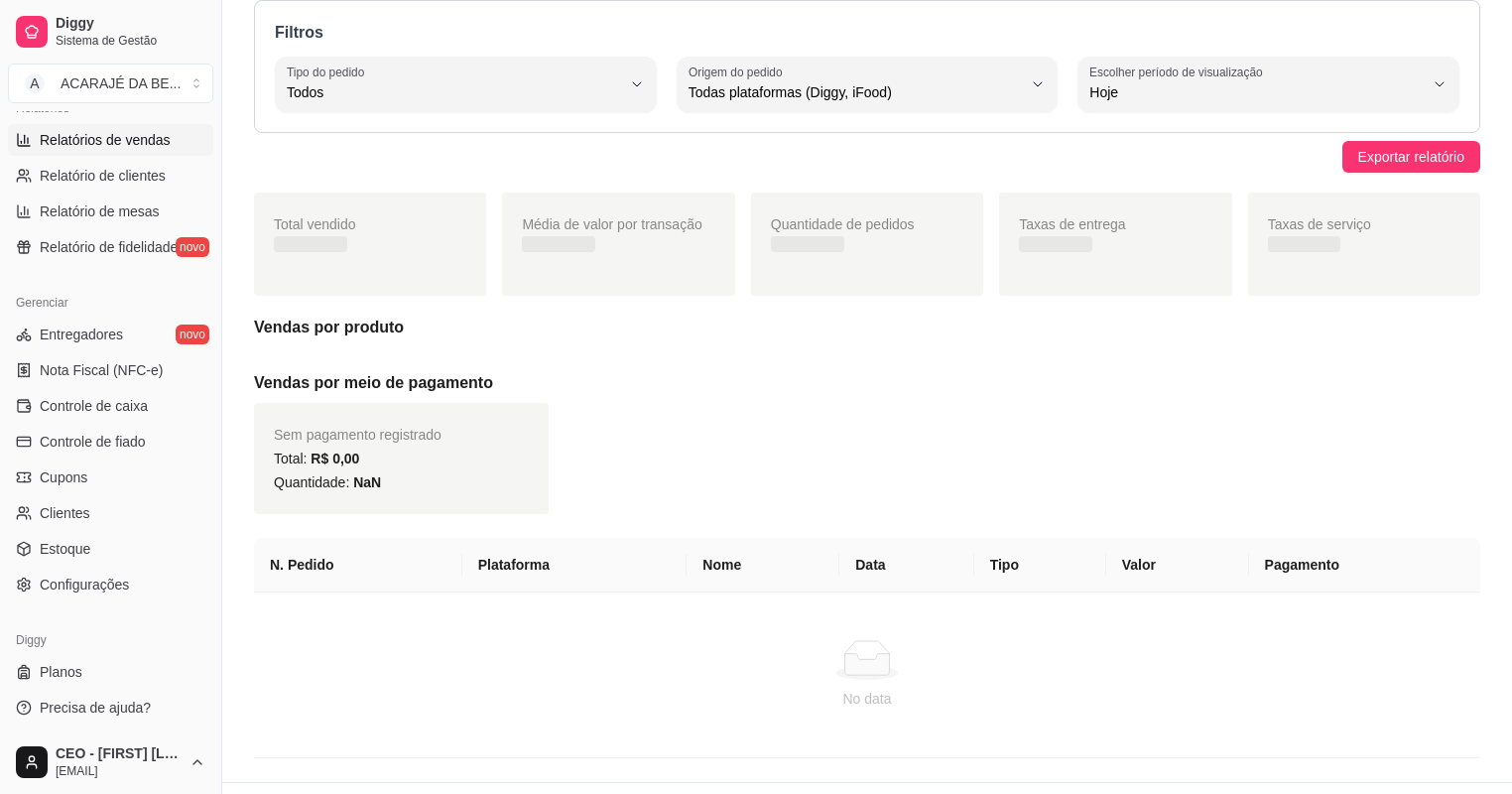 scroll, scrollTop: 0, scrollLeft: 0, axis: both 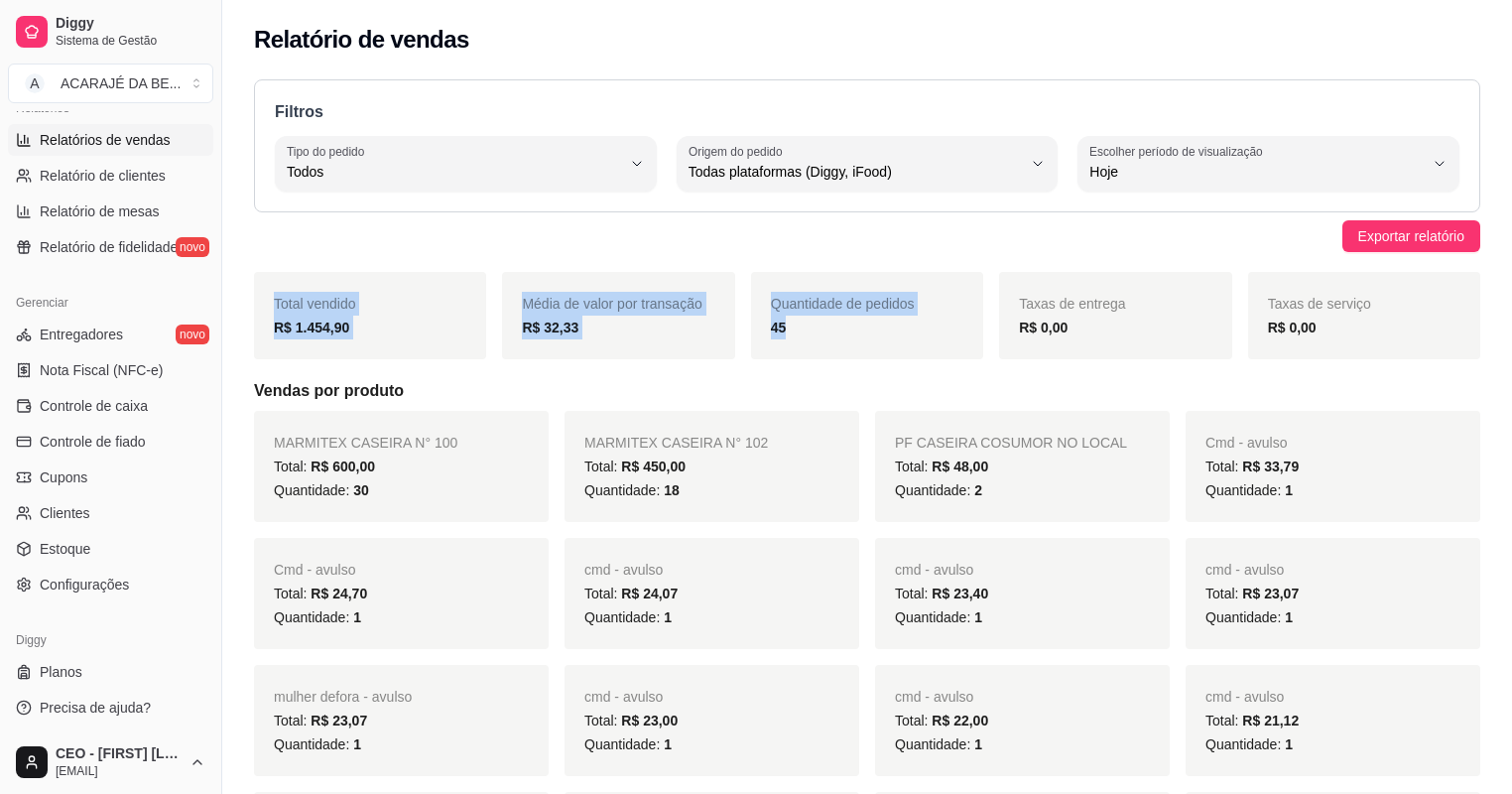 drag, startPoint x: 274, startPoint y: 298, endPoint x: 979, endPoint y: 331, distance: 705.7719 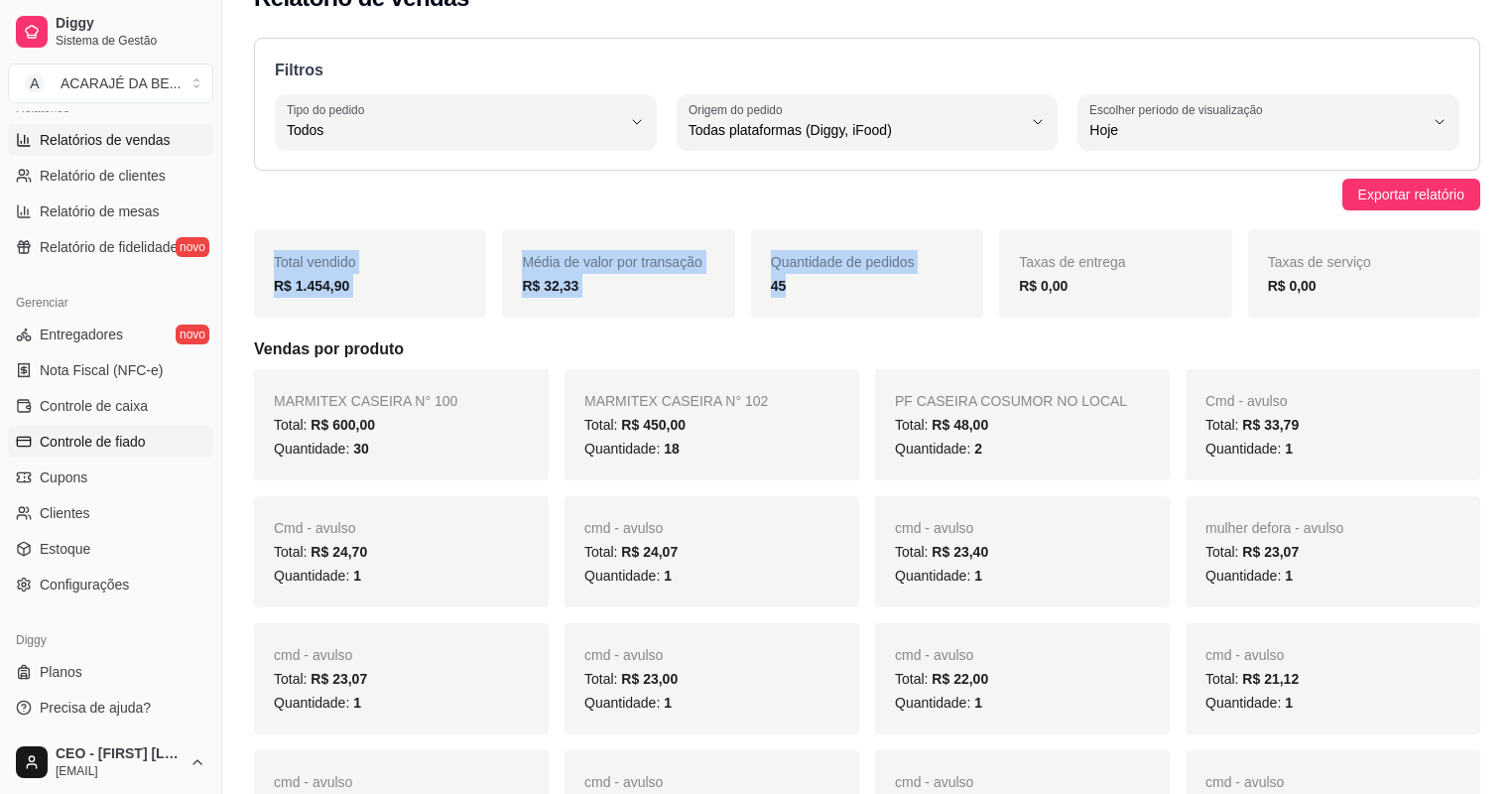 scroll, scrollTop: 79, scrollLeft: 0, axis: vertical 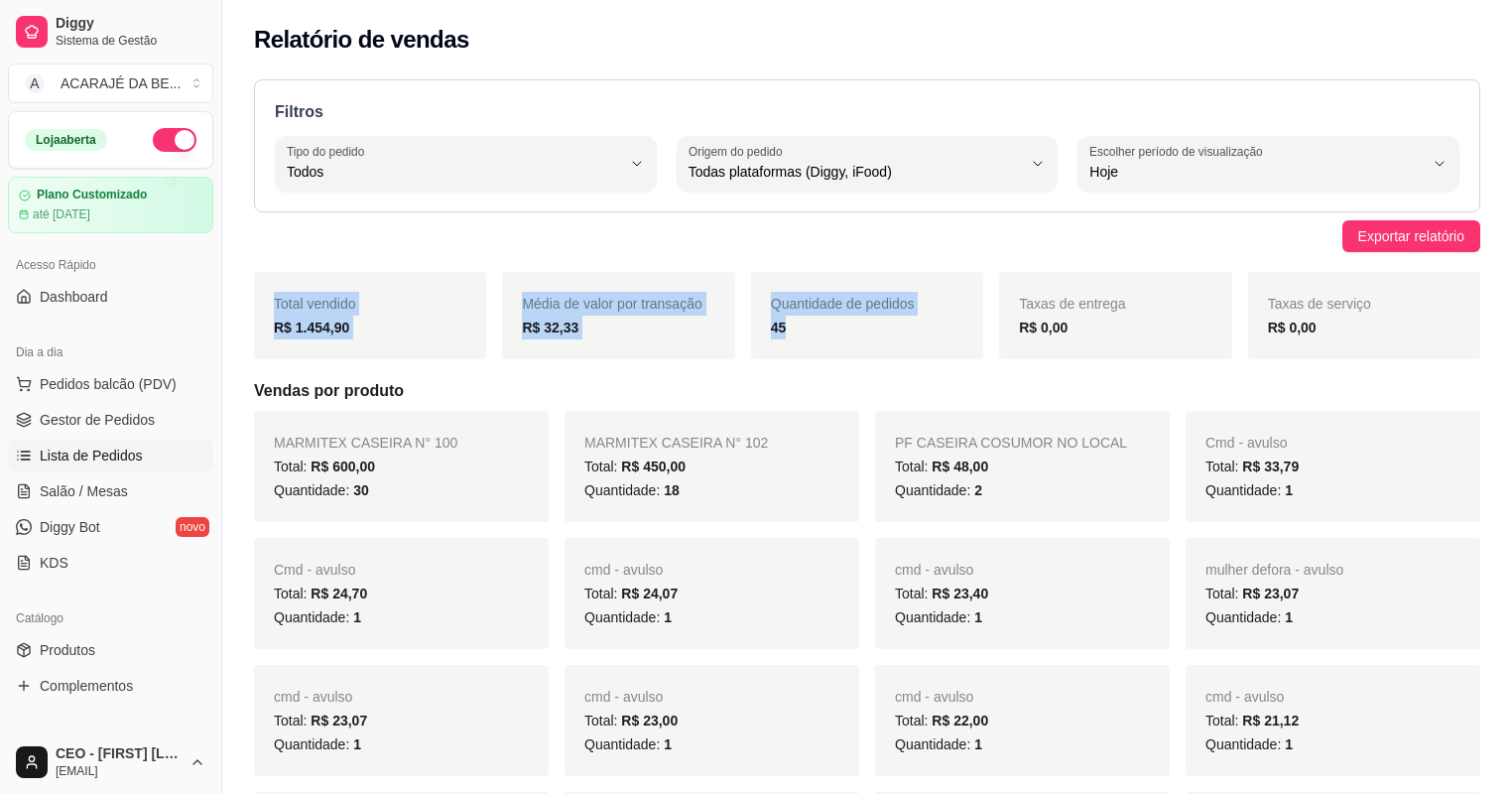 click on "Lista de Pedidos" at bounding box center (91, 456) 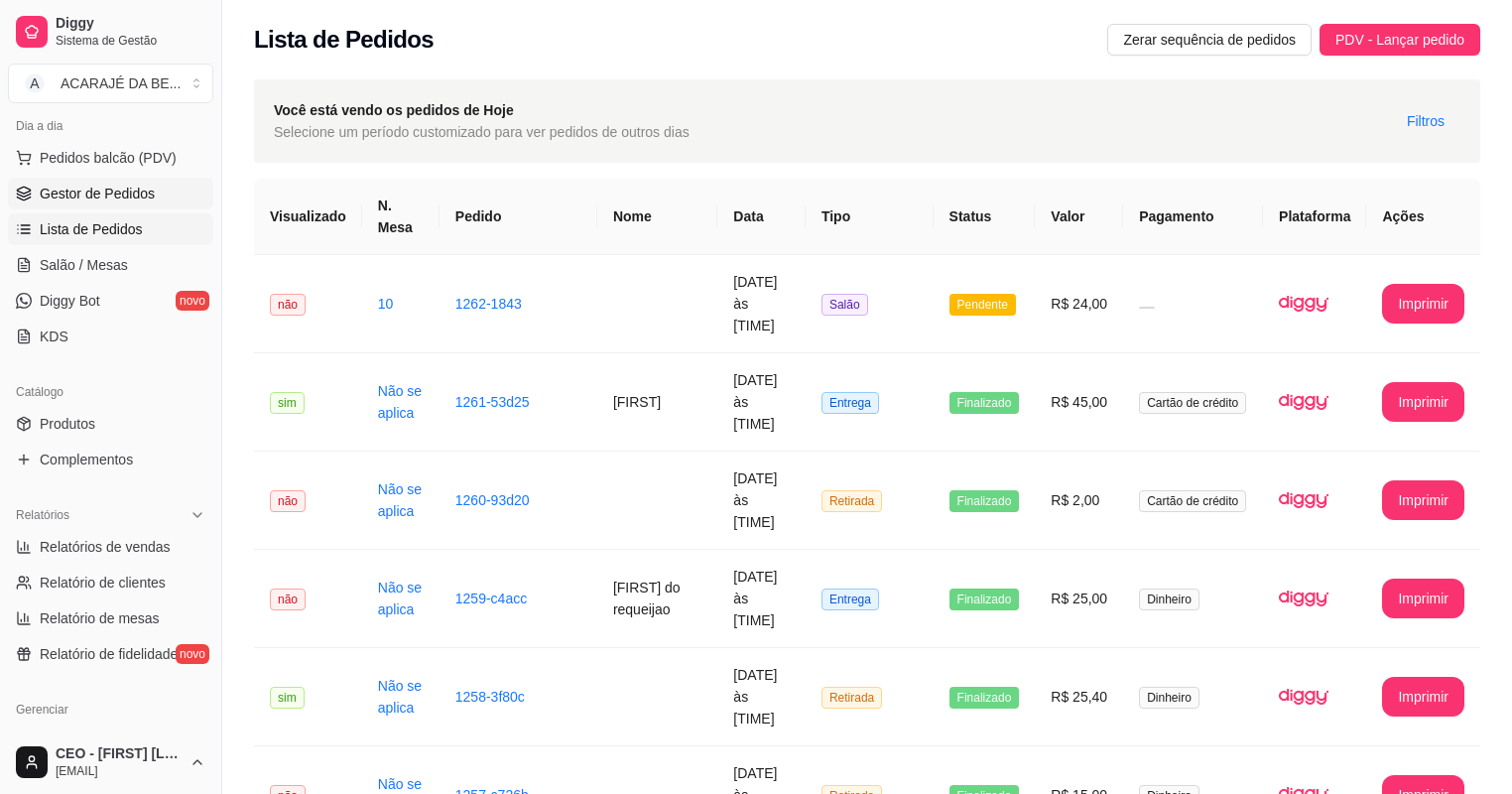 scroll, scrollTop: 238, scrollLeft: 0, axis: vertical 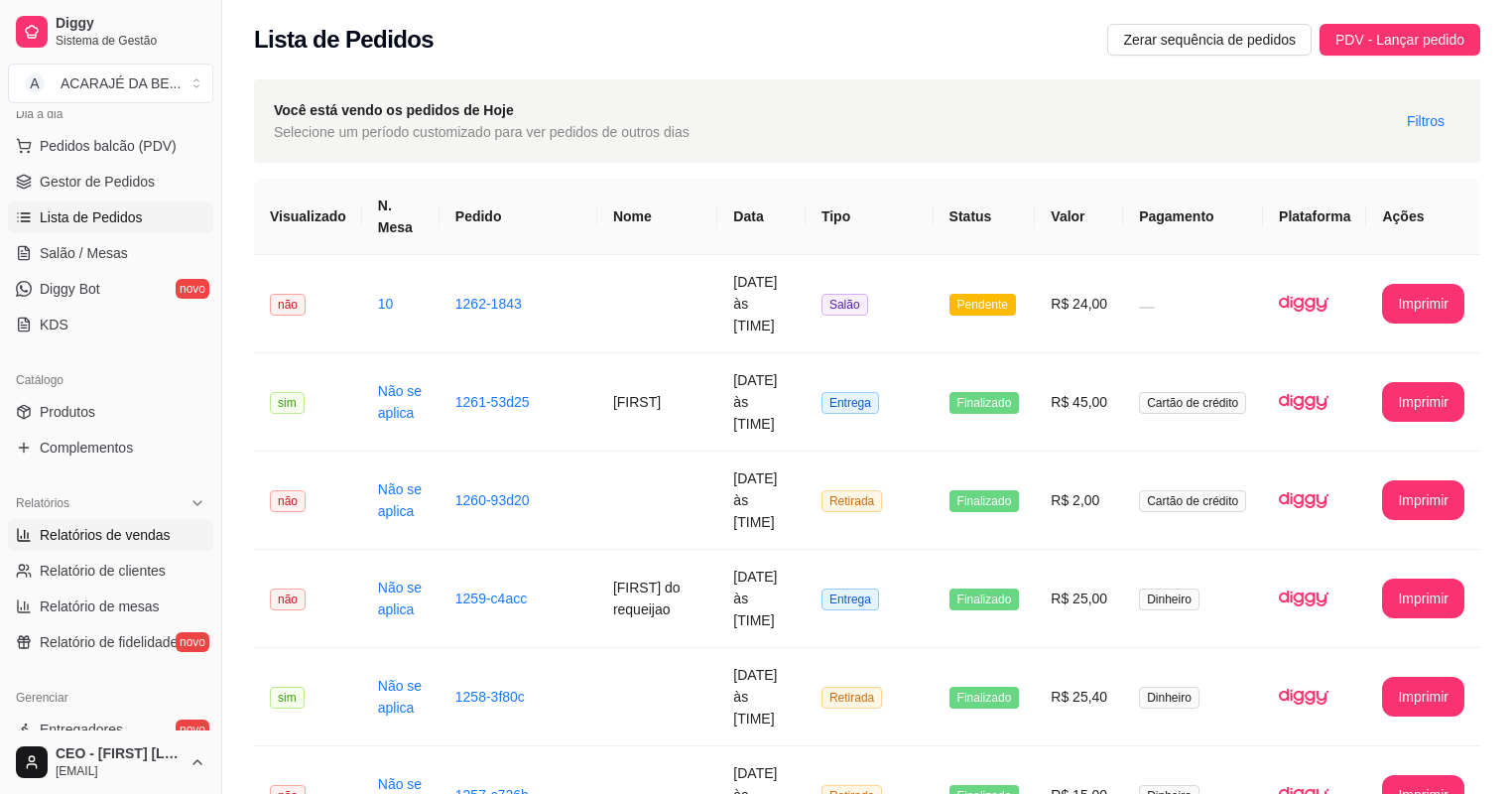 click on "Relatórios de vendas" at bounding box center (105, 535) 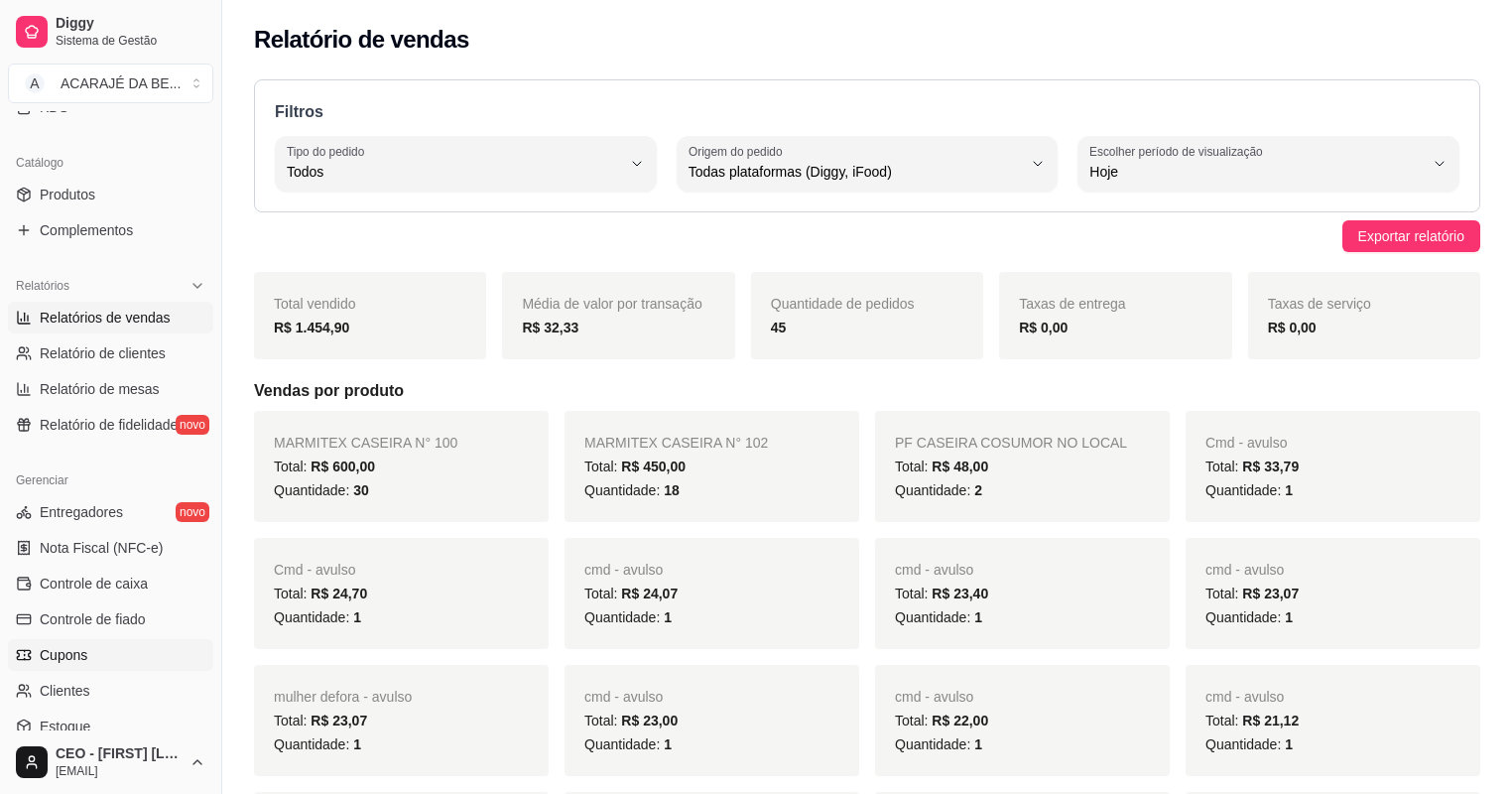 scroll, scrollTop: 476, scrollLeft: 0, axis: vertical 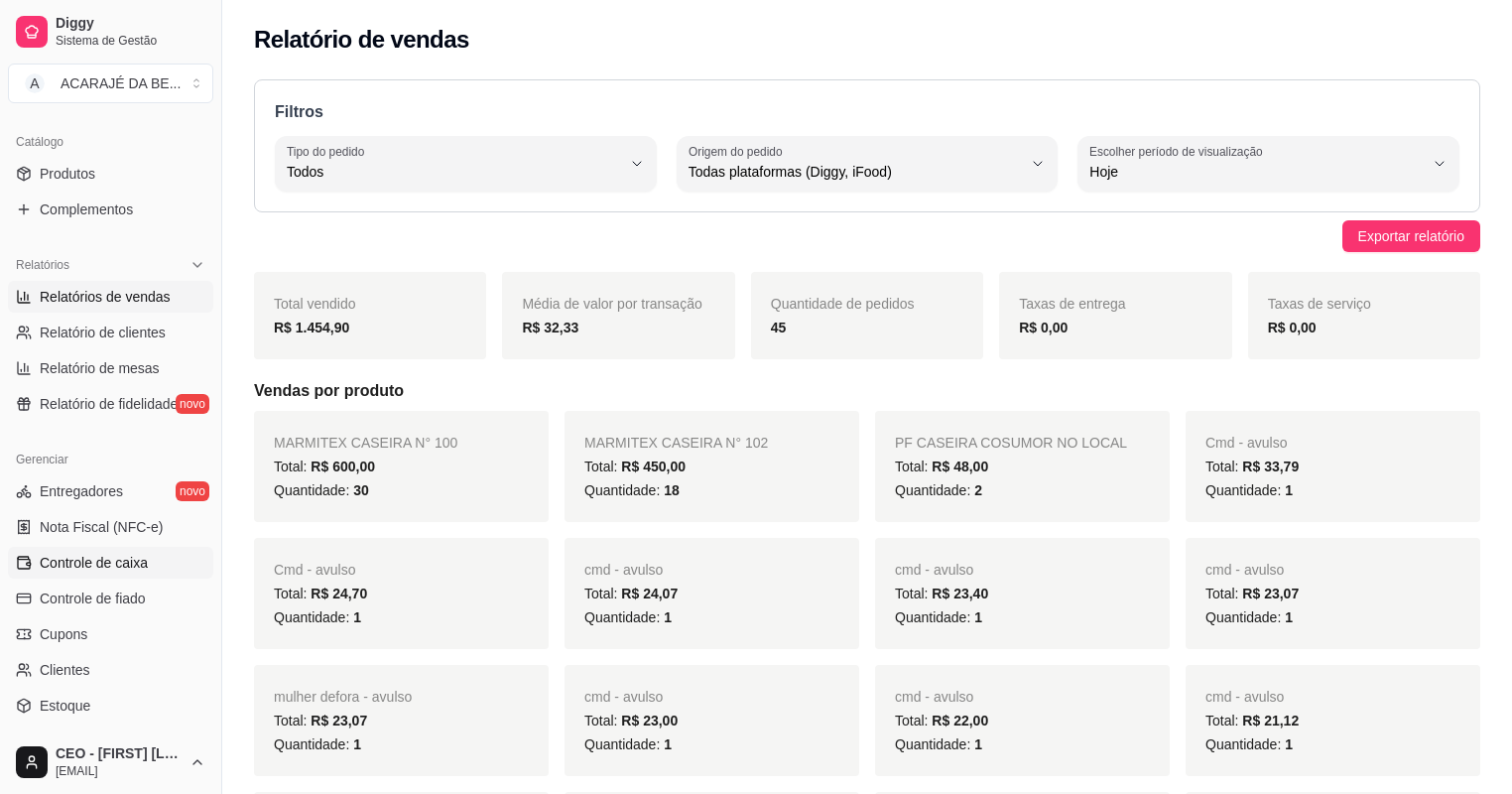click on "Controle de caixa" at bounding box center [93, 563] 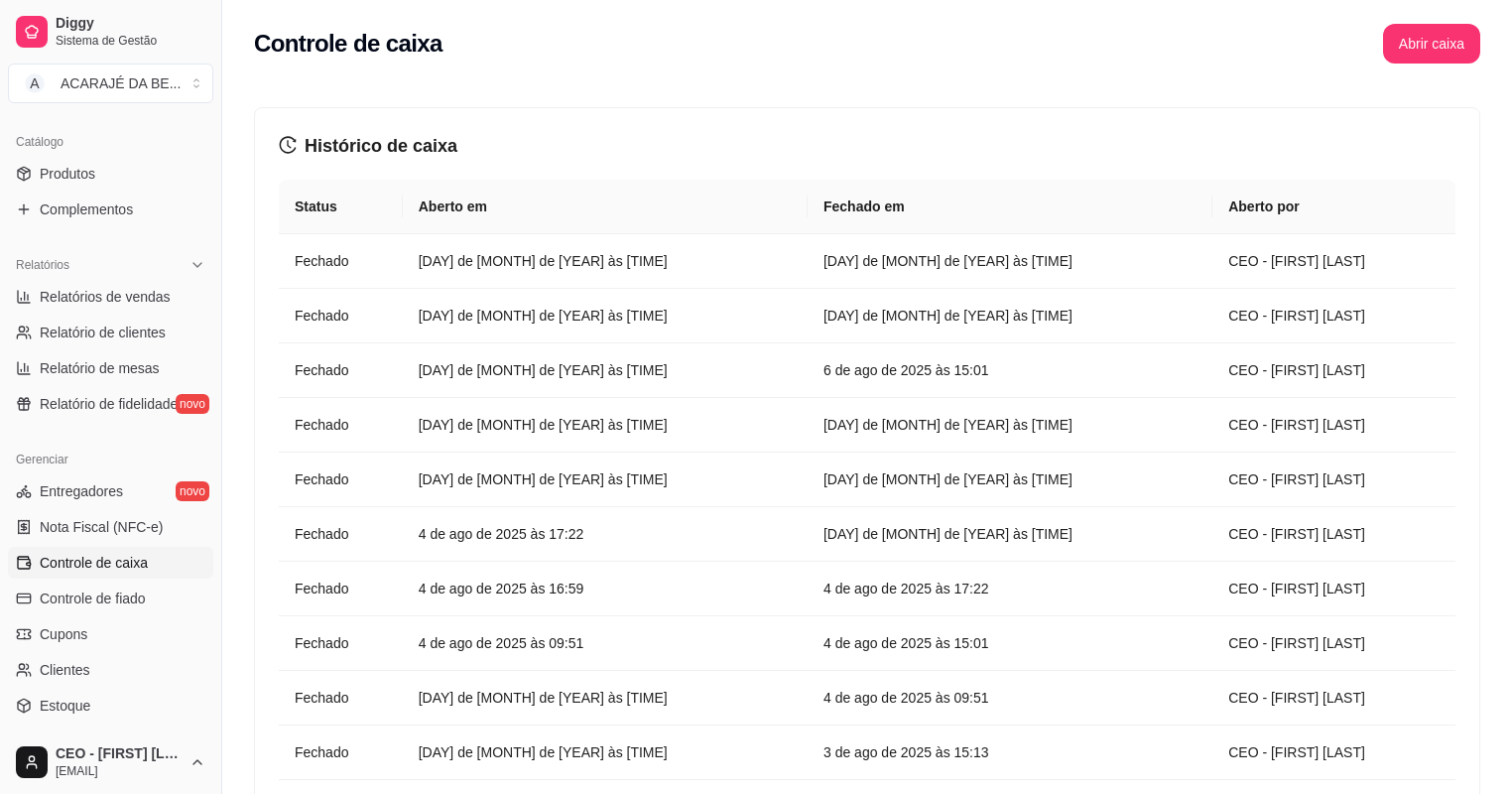 click on "Controle de caixa" at bounding box center (93, 563) 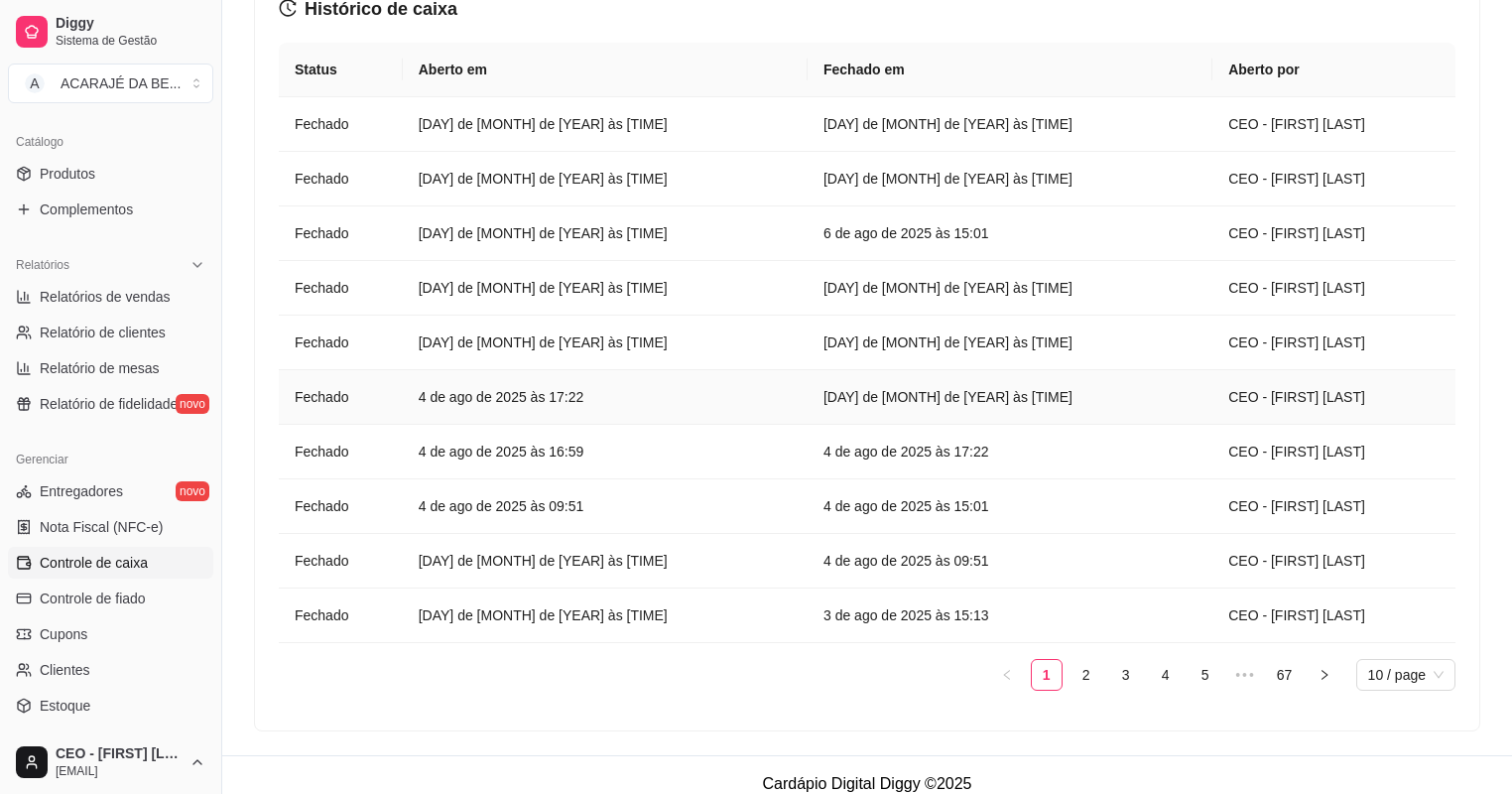 scroll, scrollTop: 152, scrollLeft: 0, axis: vertical 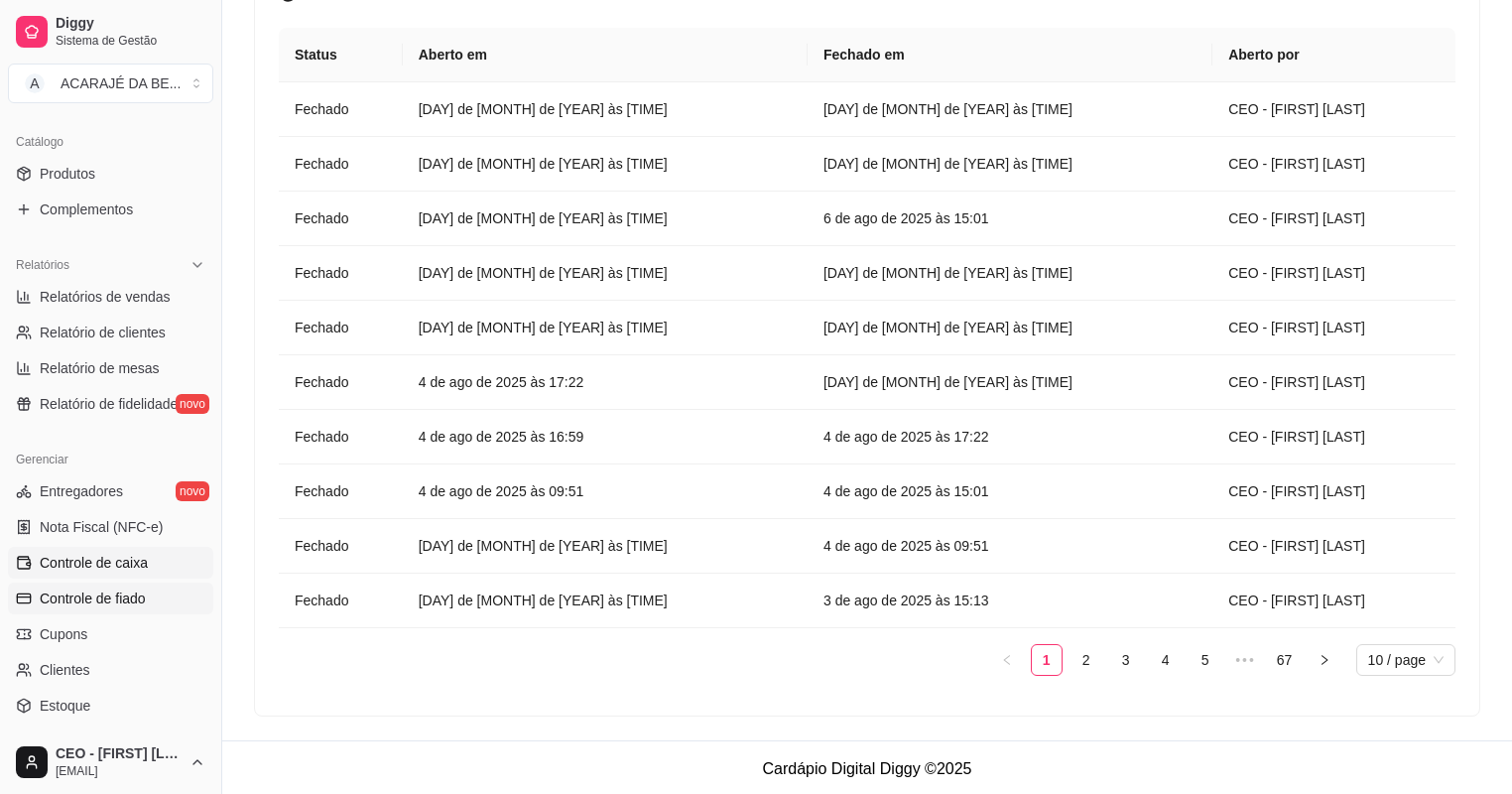 click on "Controle de fiado" at bounding box center (92, 598) 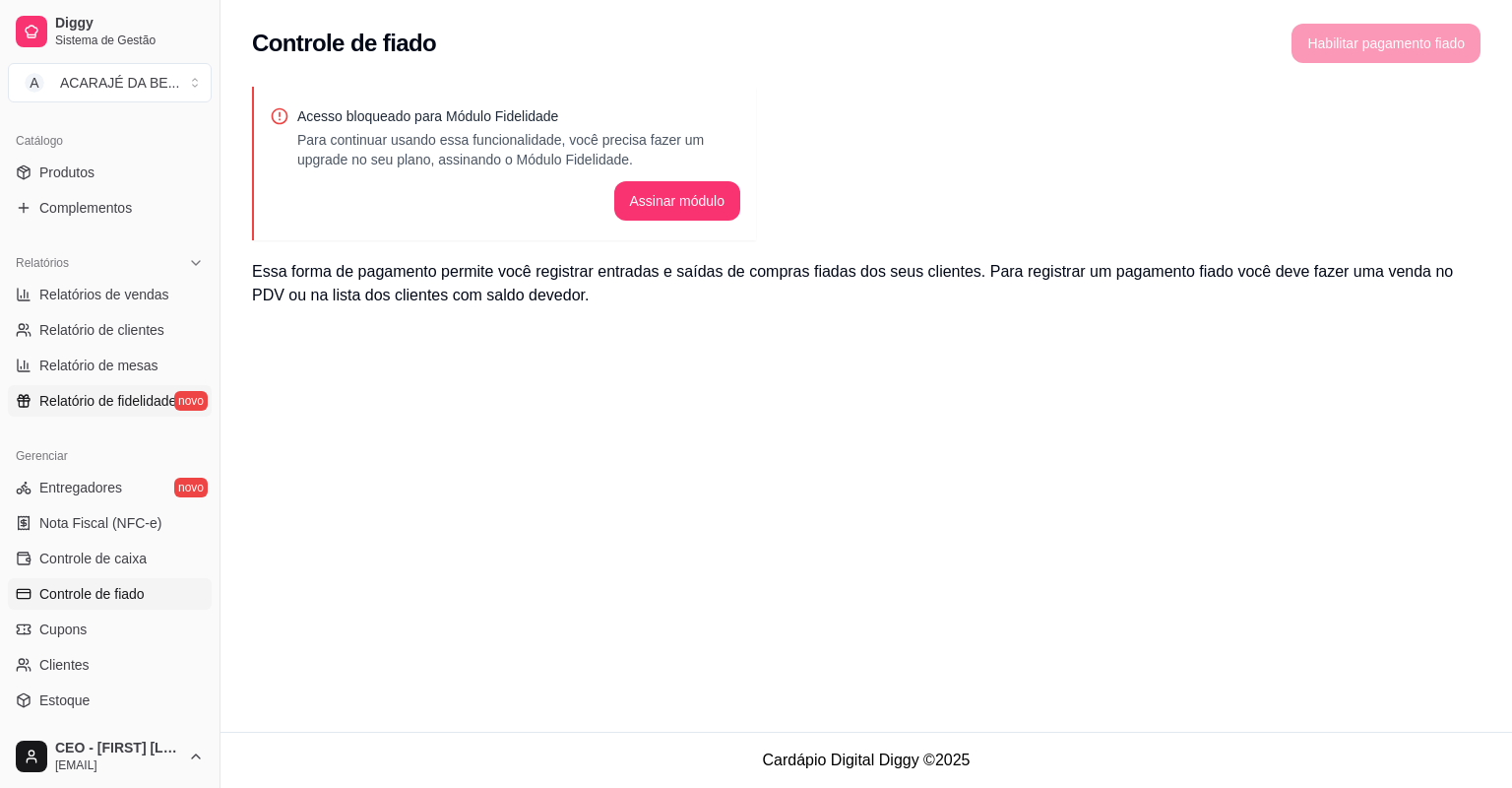 click on "Relatório de fidelidade" at bounding box center (107, 401) 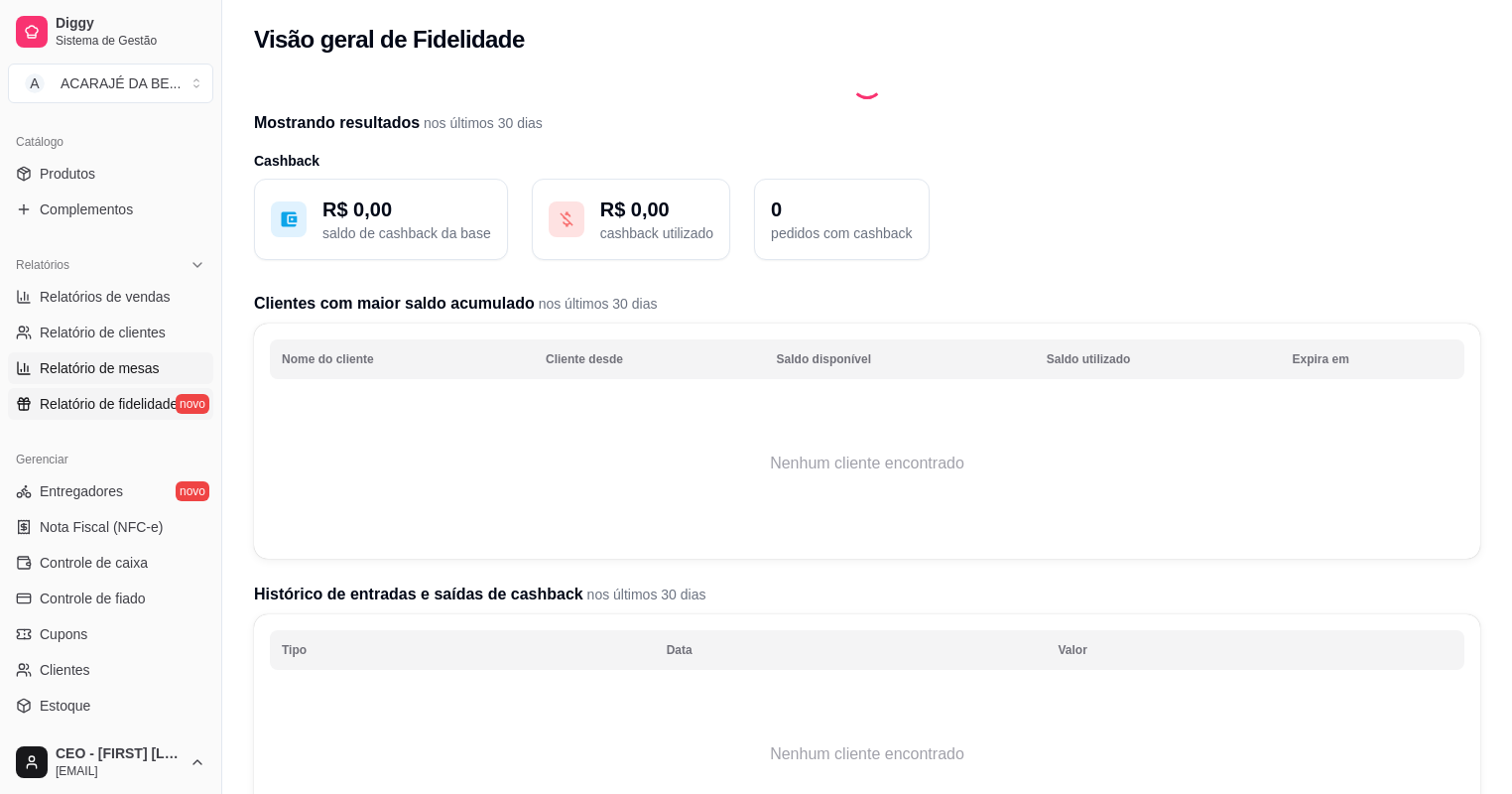 click on "Relatório de mesas" at bounding box center (99, 368) 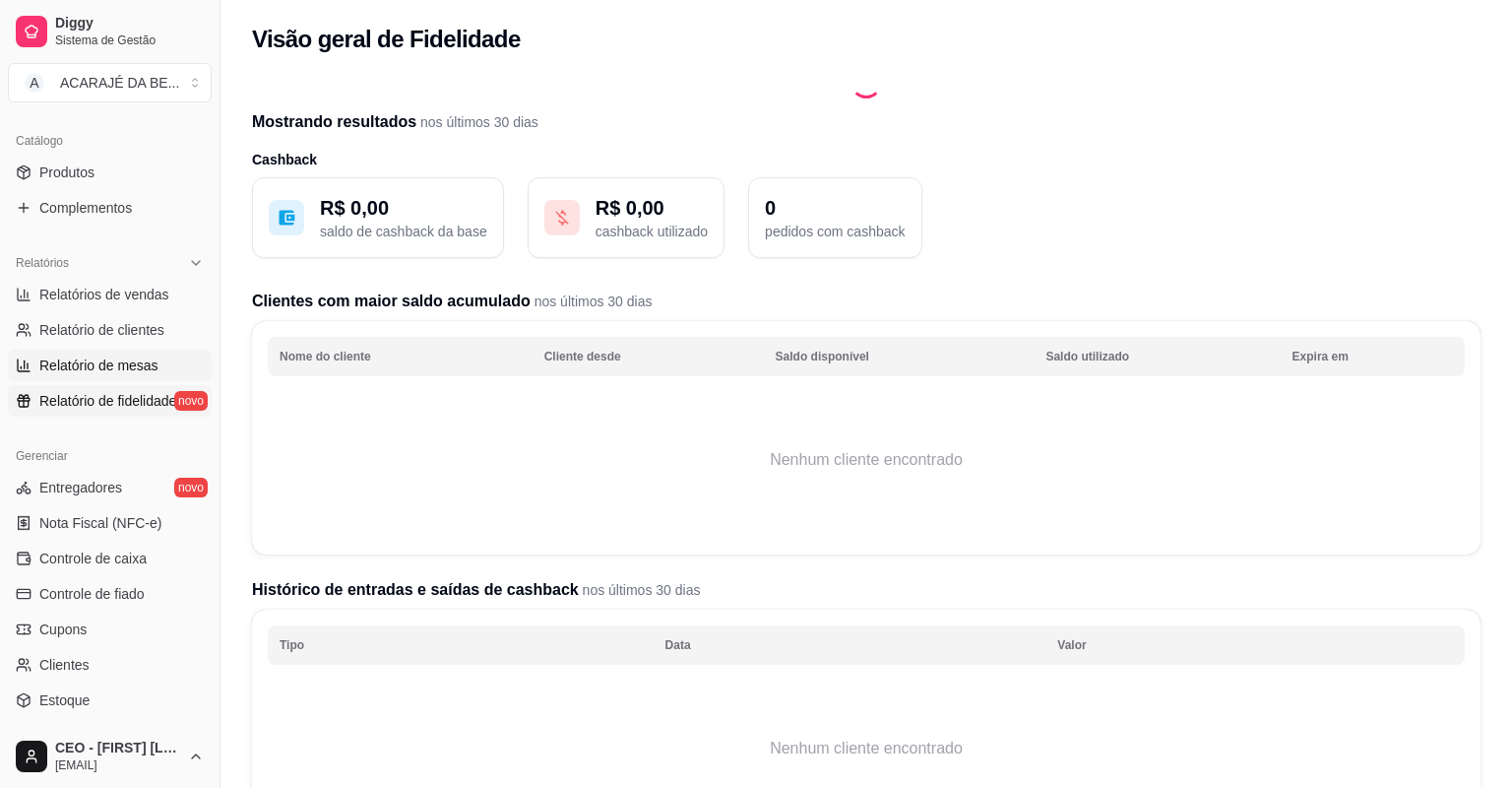 select on "TOTAL_OF_ORDERS" 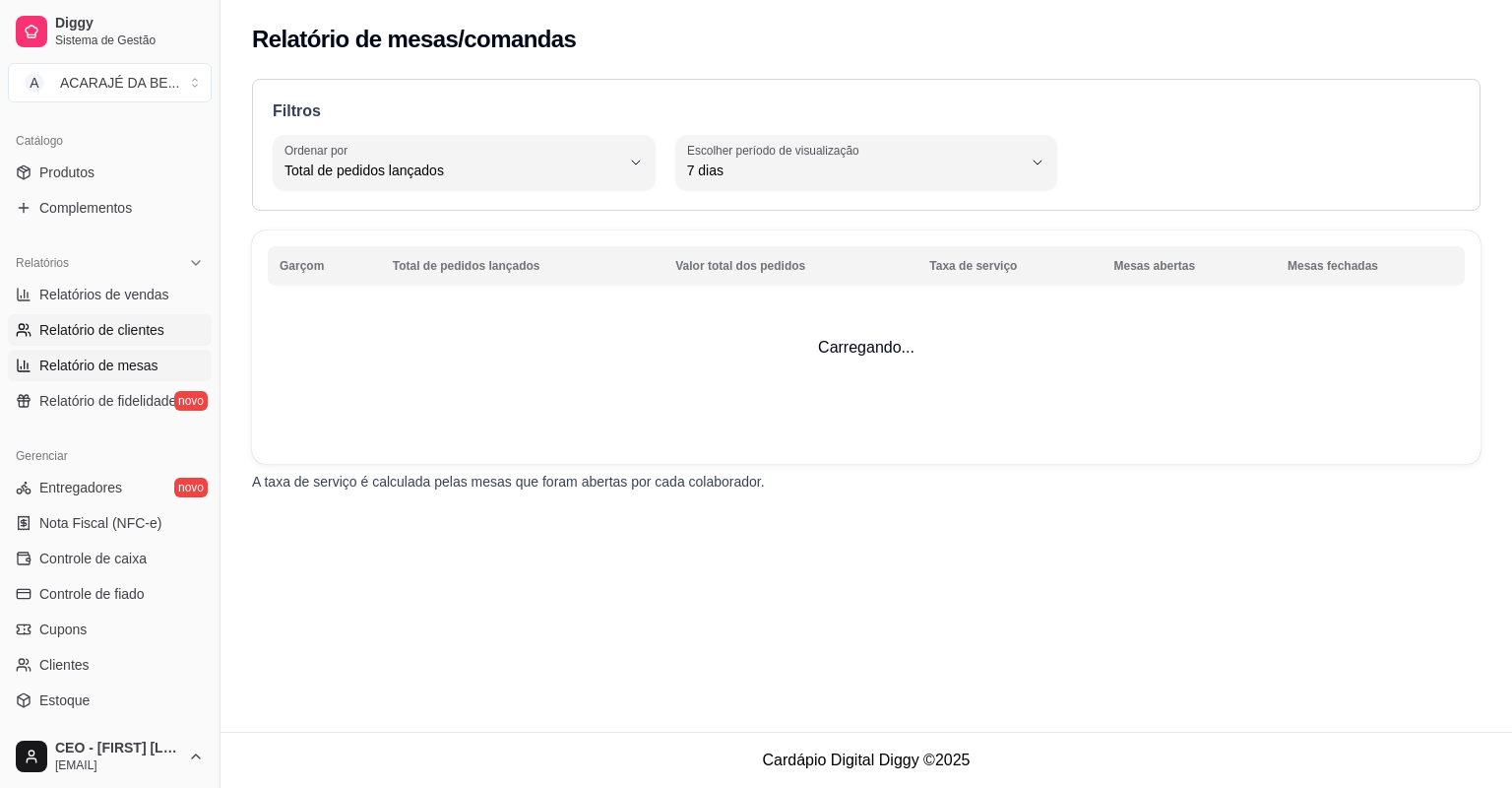click on "Relatório de clientes" at bounding box center (101, 330) 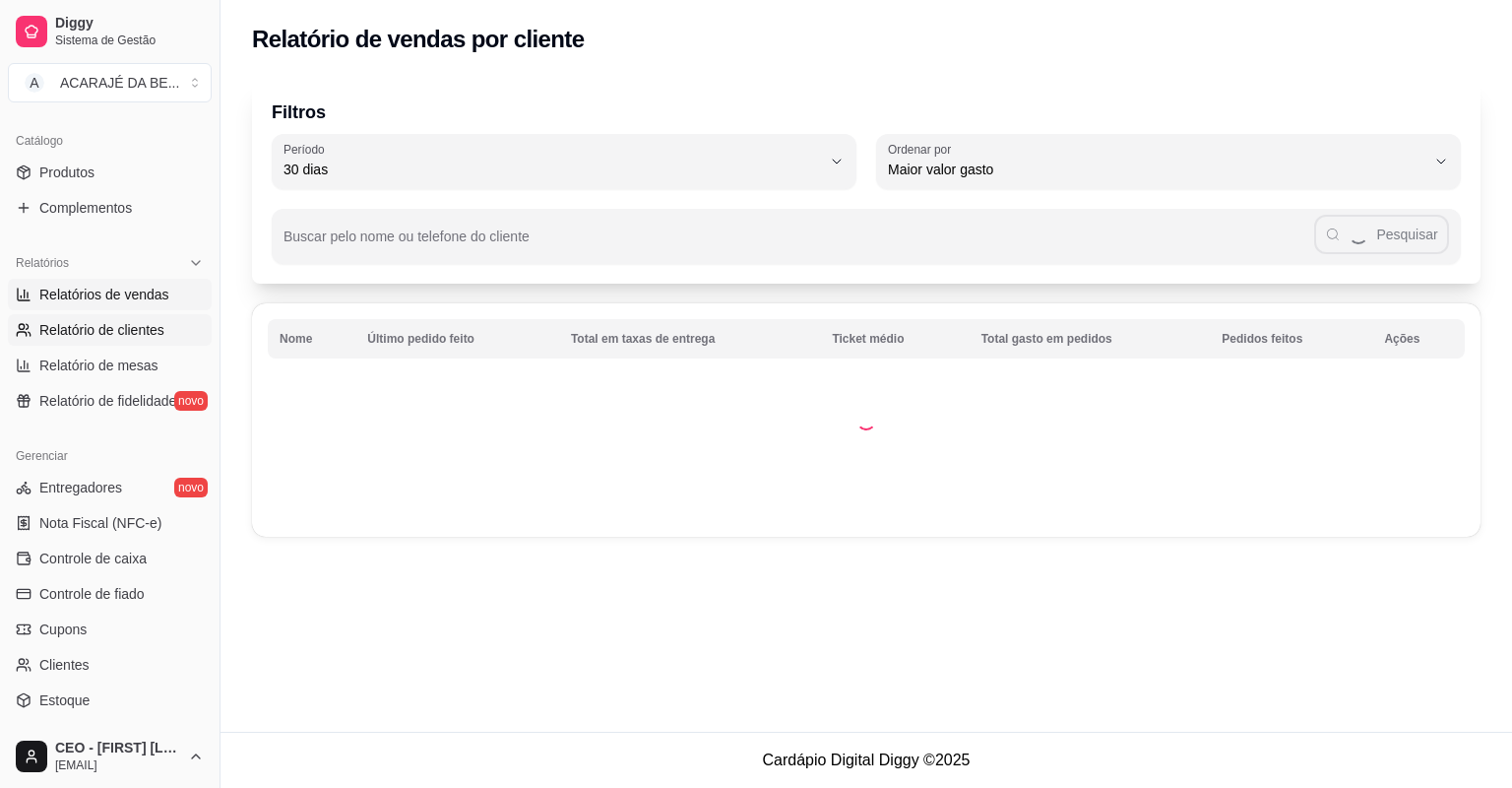 click on "Relatórios de vendas" at bounding box center [104, 295] 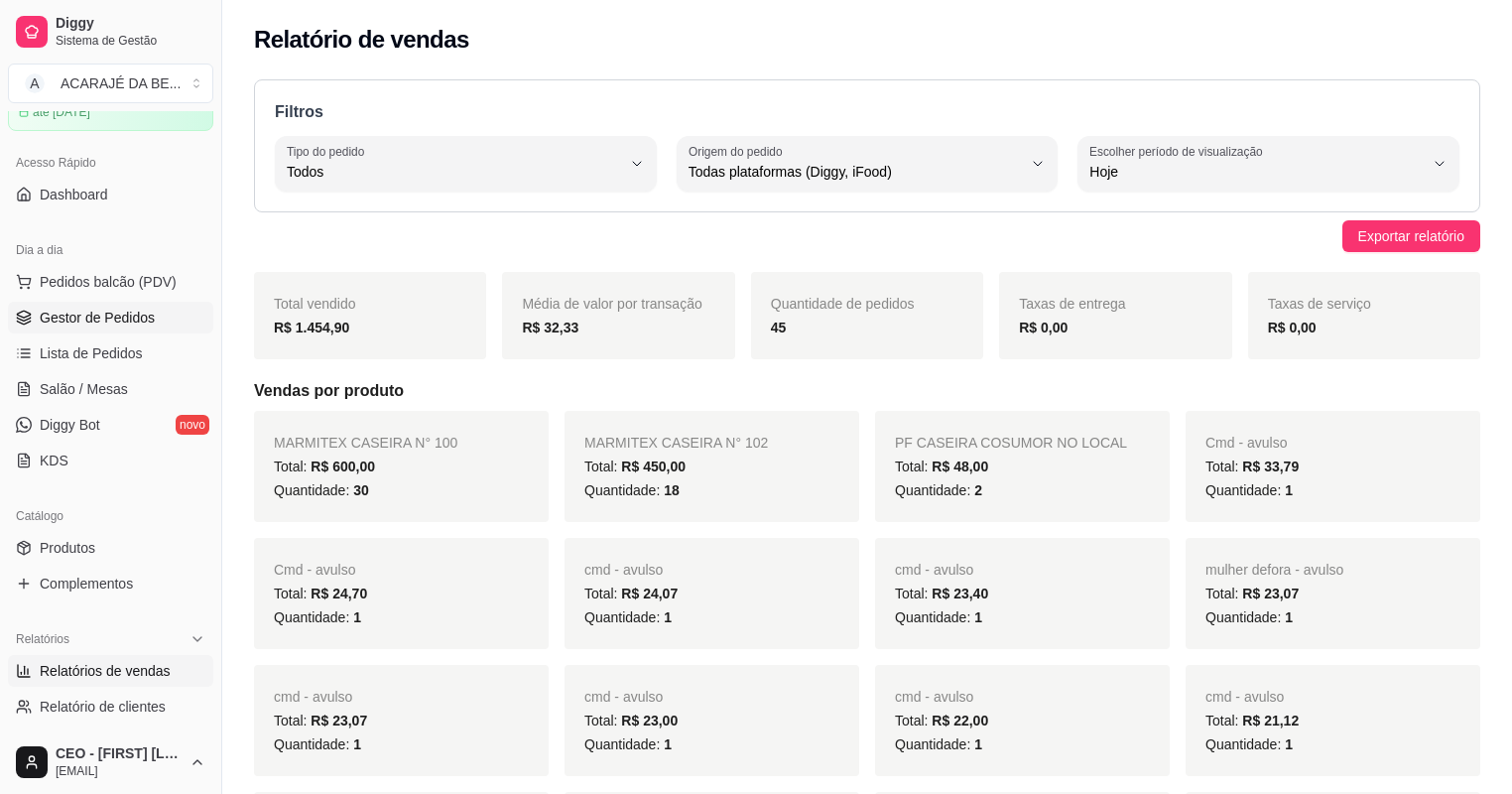 scroll, scrollTop: 0, scrollLeft: 0, axis: both 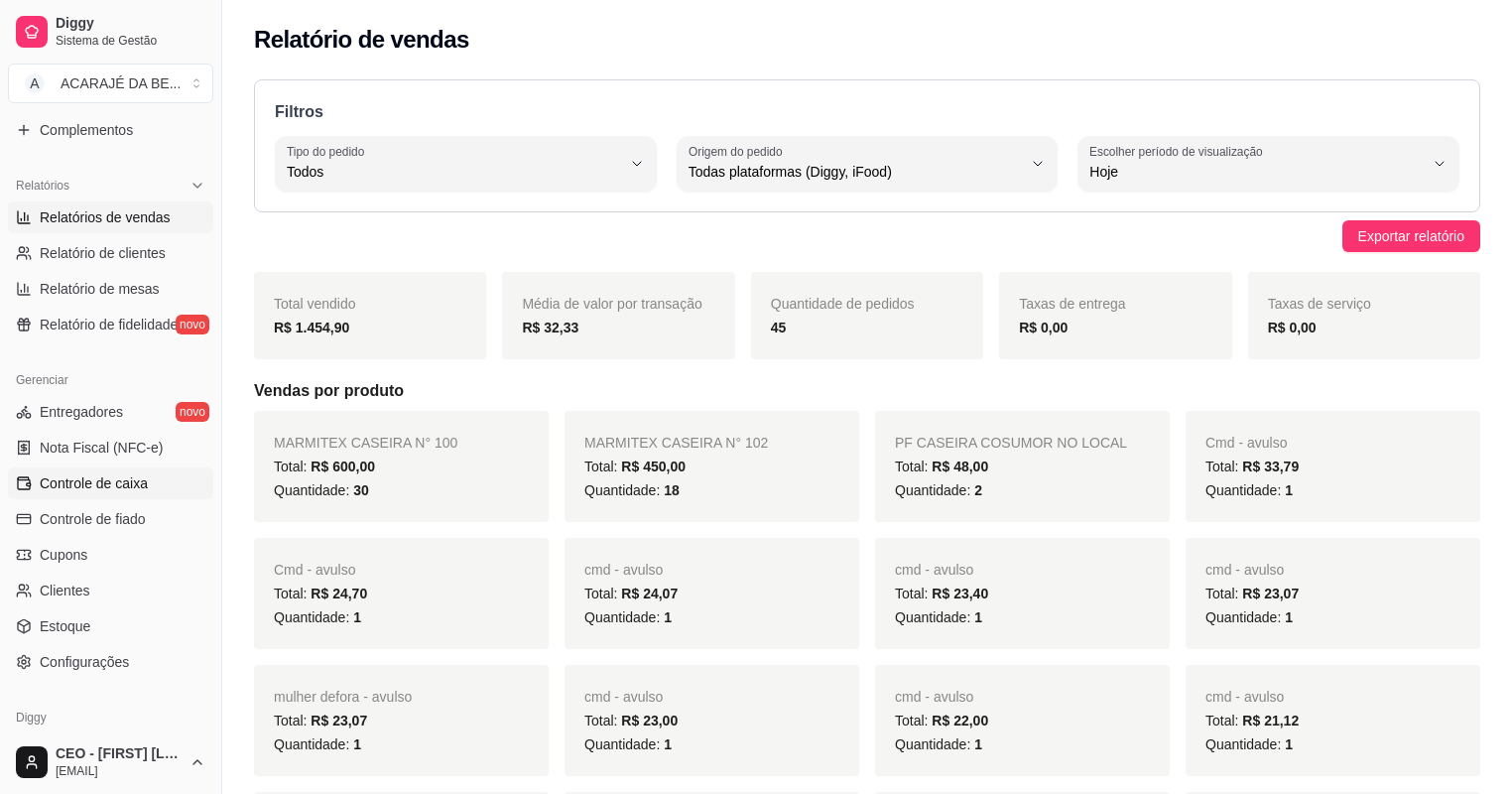 click on "Controle de caixa" at bounding box center [93, 483] 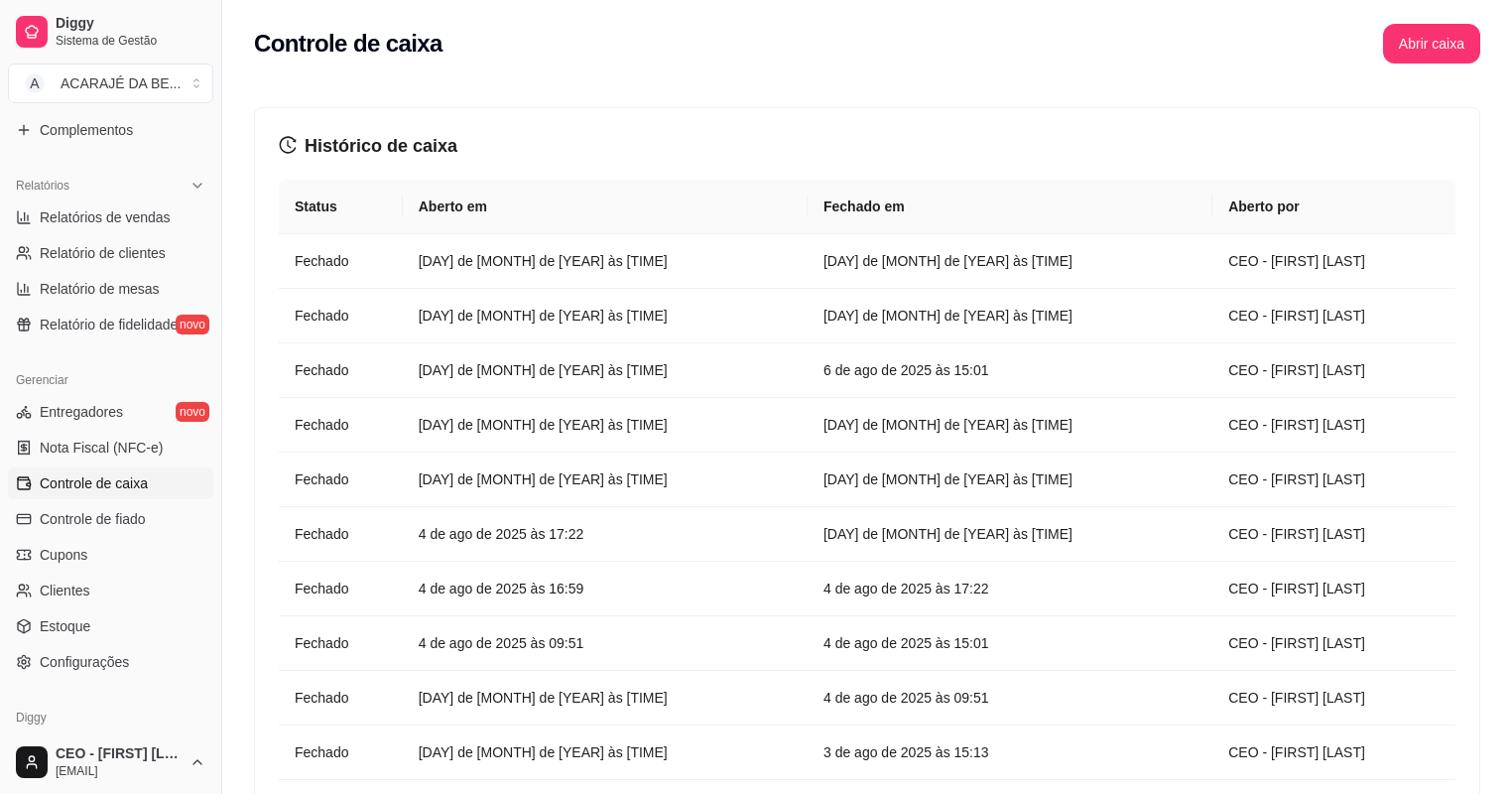 drag, startPoint x: 888, startPoint y: 202, endPoint x: 847, endPoint y: 204, distance: 41.04875 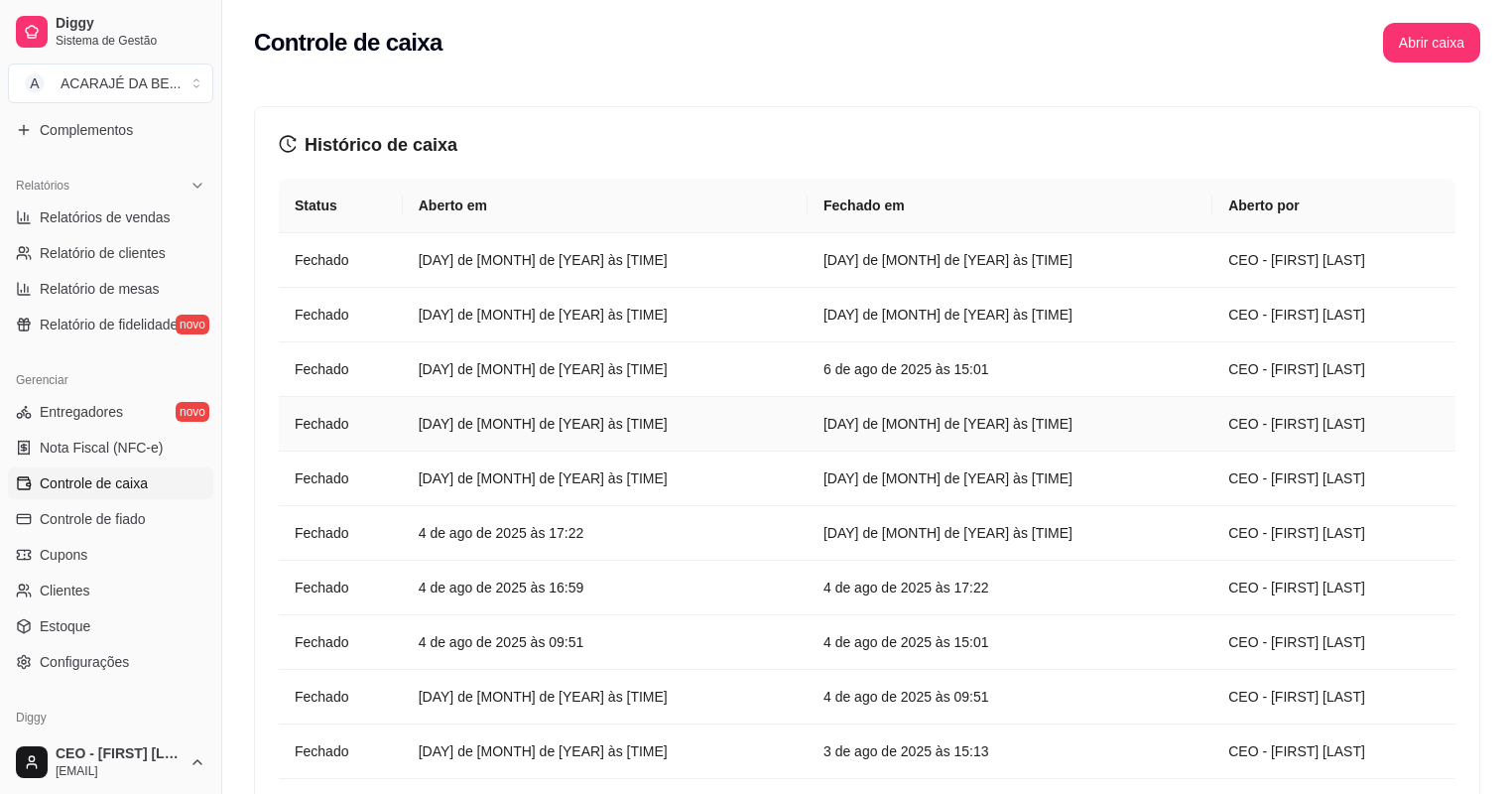 scroll, scrollTop: 0, scrollLeft: 0, axis: both 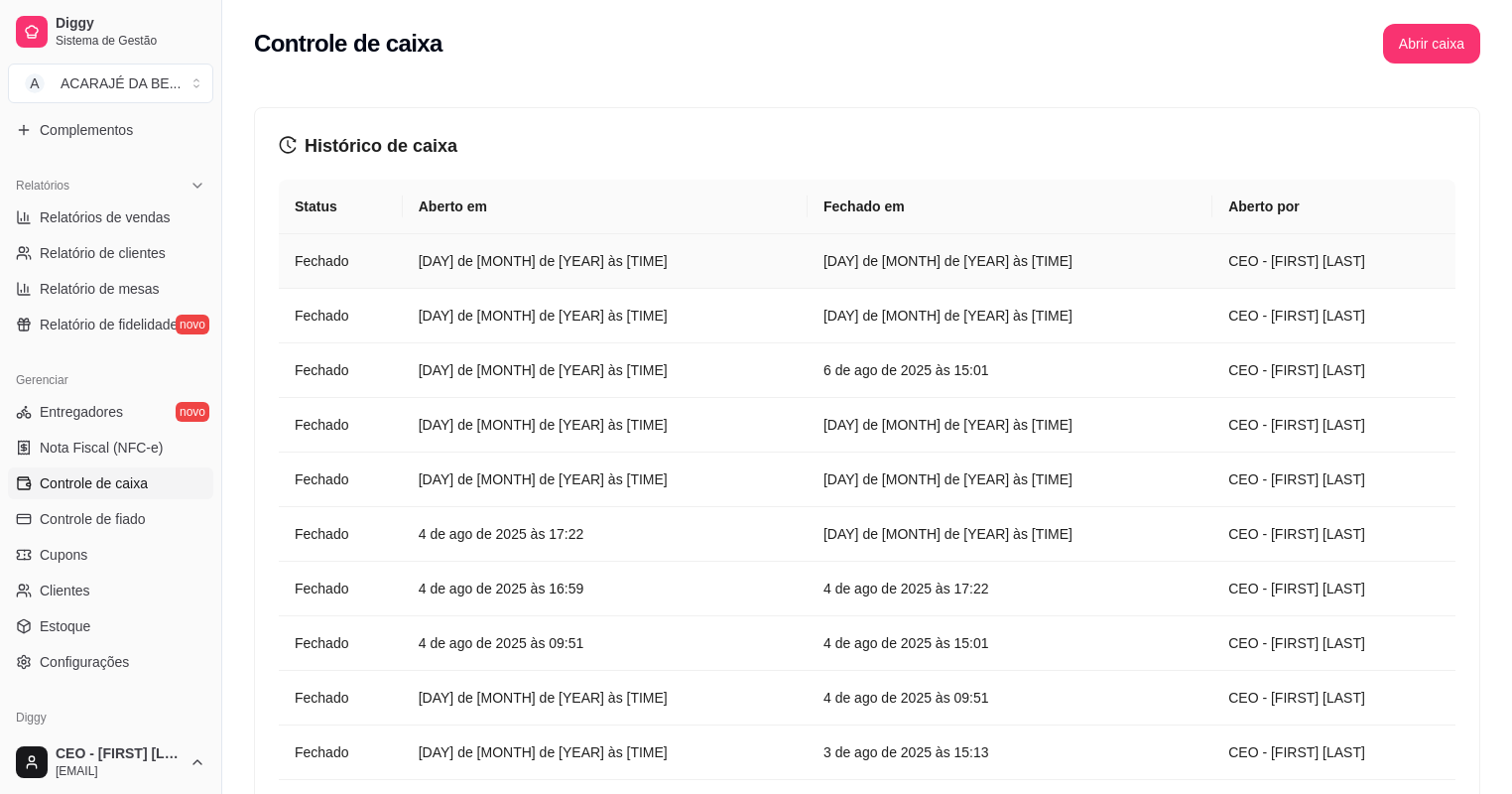 click on "[DAY] de [MONTH] de [YEAR] às [TIME]" at bounding box center [605, 261] 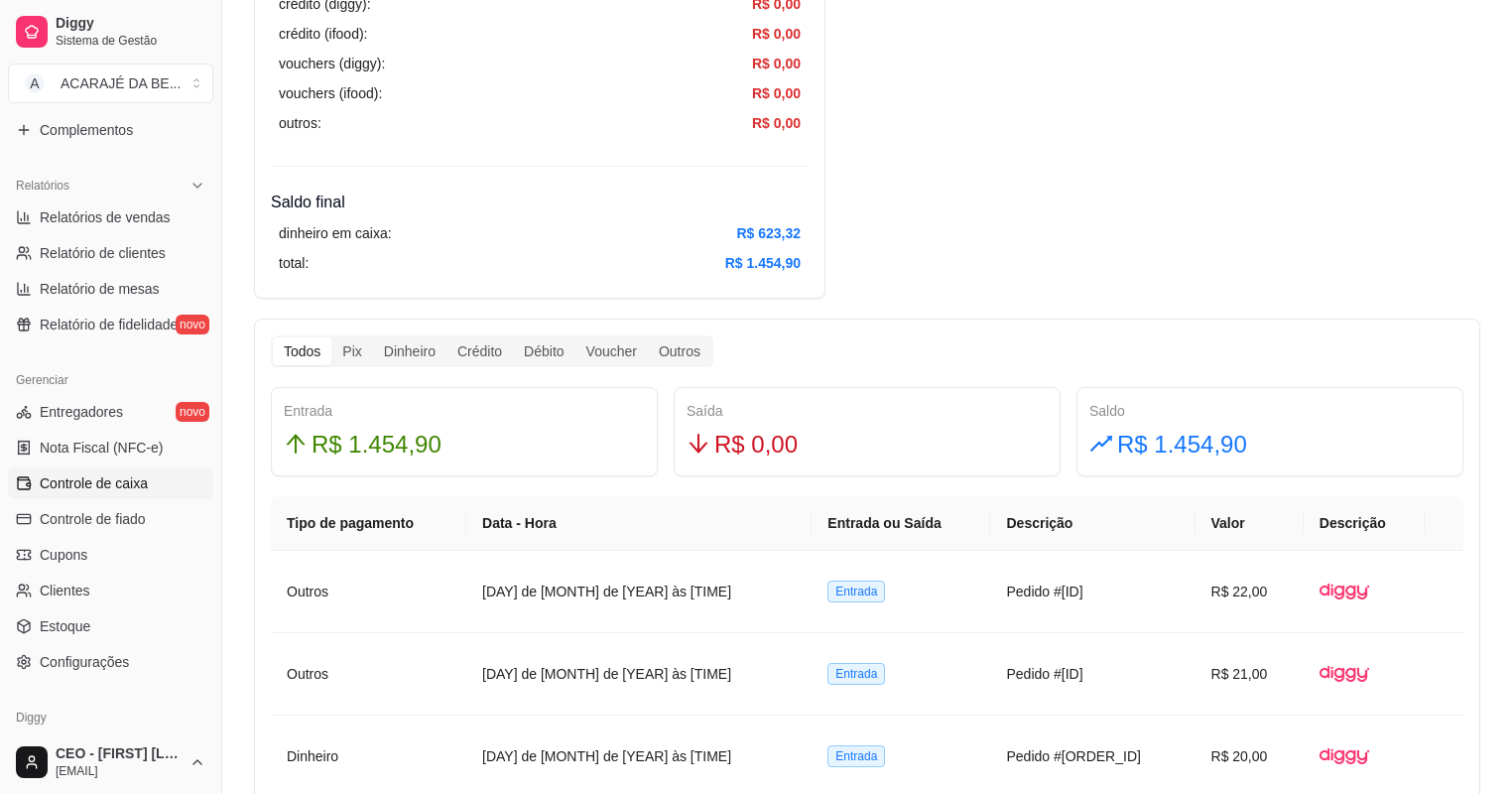 scroll, scrollTop: 873, scrollLeft: 0, axis: vertical 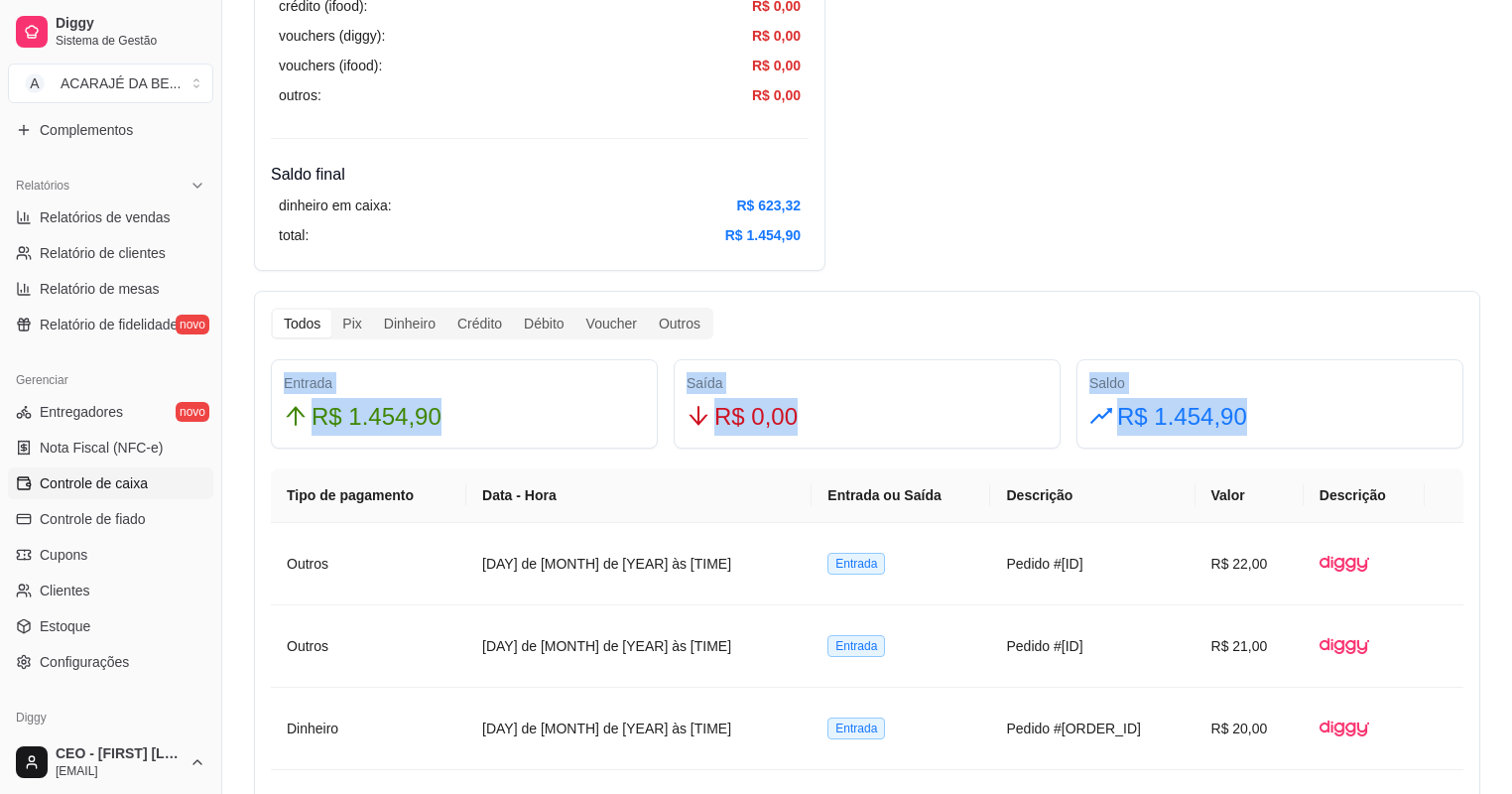 drag, startPoint x: 283, startPoint y: 378, endPoint x: 1448, endPoint y: 433, distance: 1166.2976 